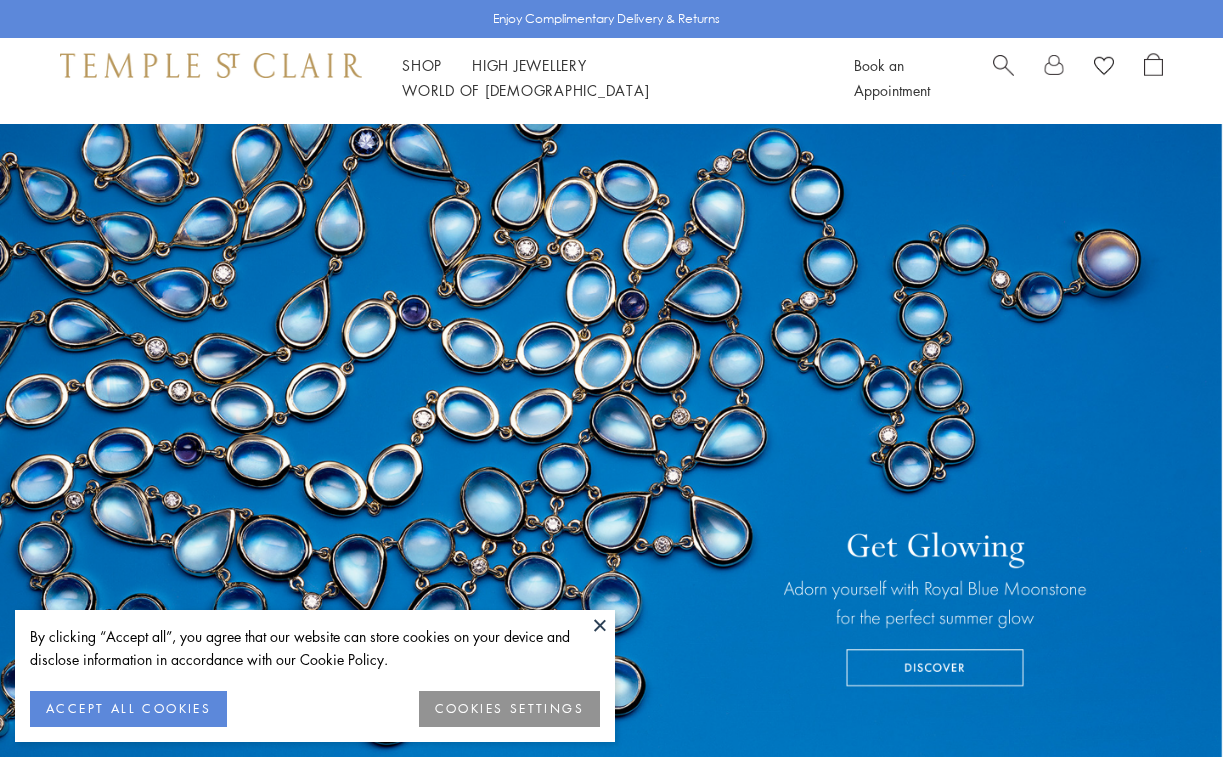 scroll, scrollTop: 0, scrollLeft: 0, axis: both 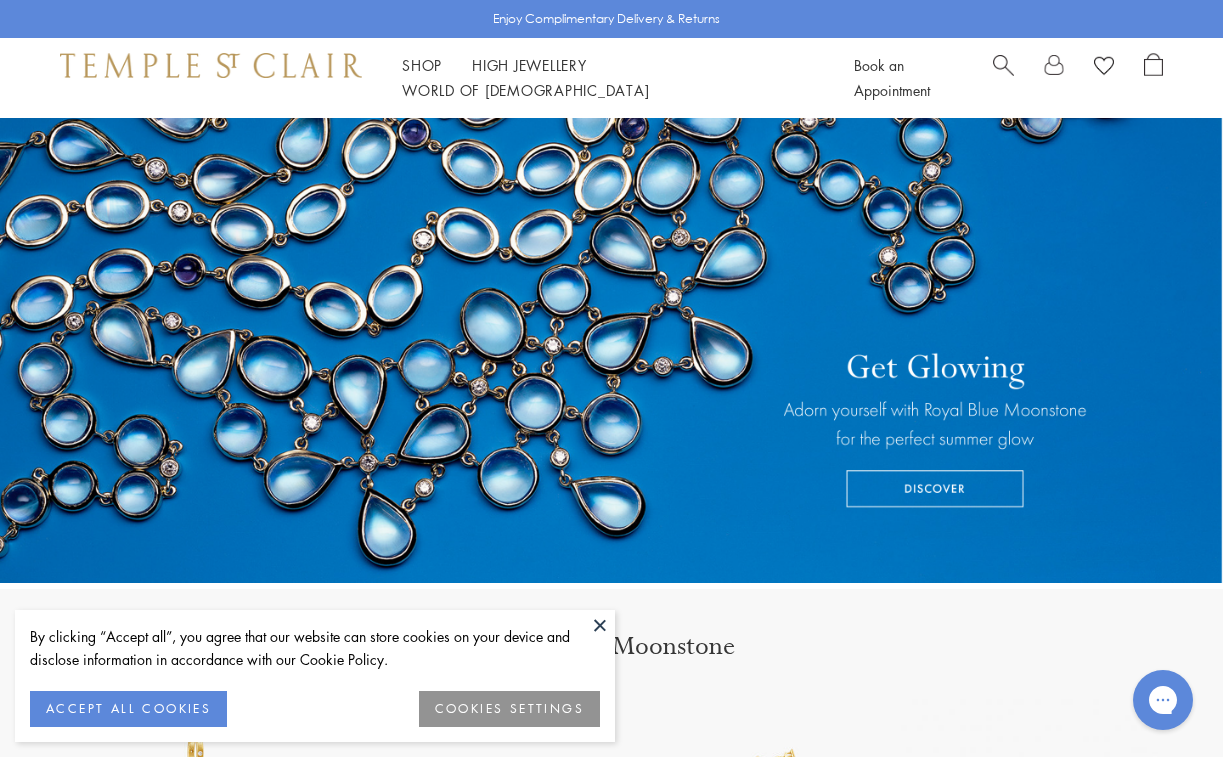 click on "ACCEPT ALL COOKIES" at bounding box center (128, 709) 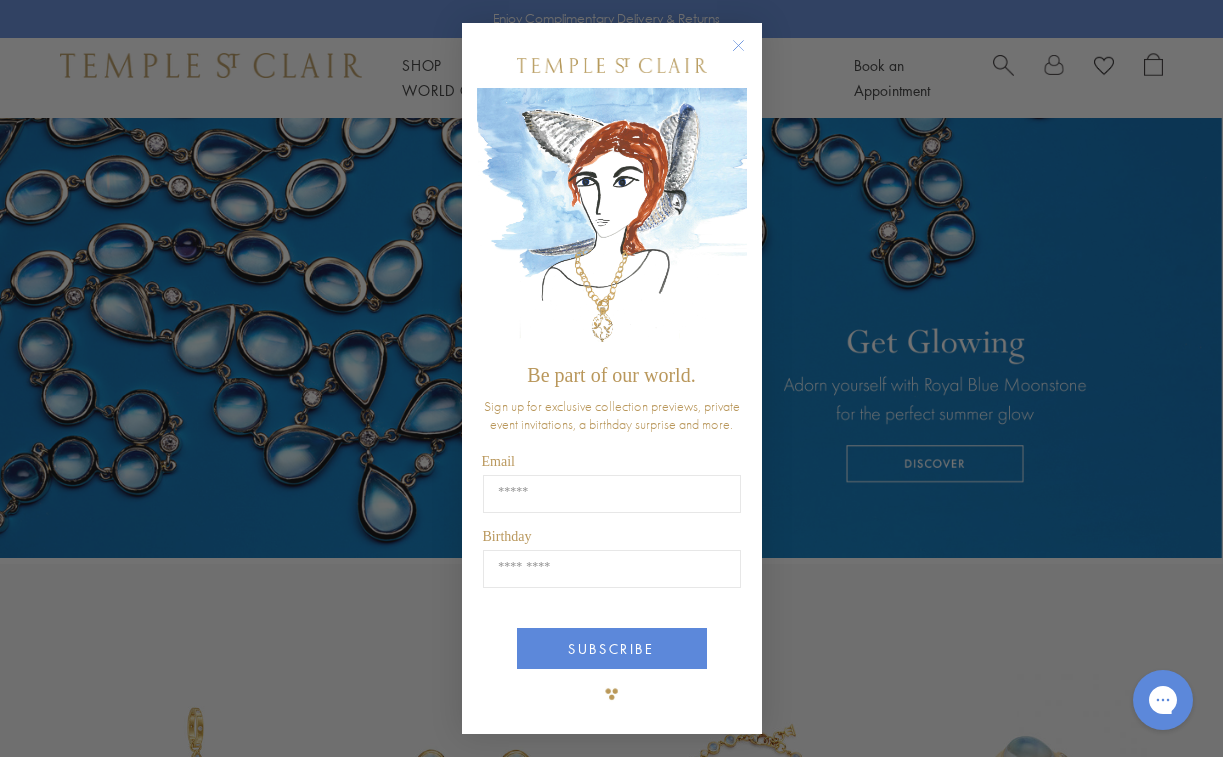 scroll, scrollTop: 352, scrollLeft: 0, axis: vertical 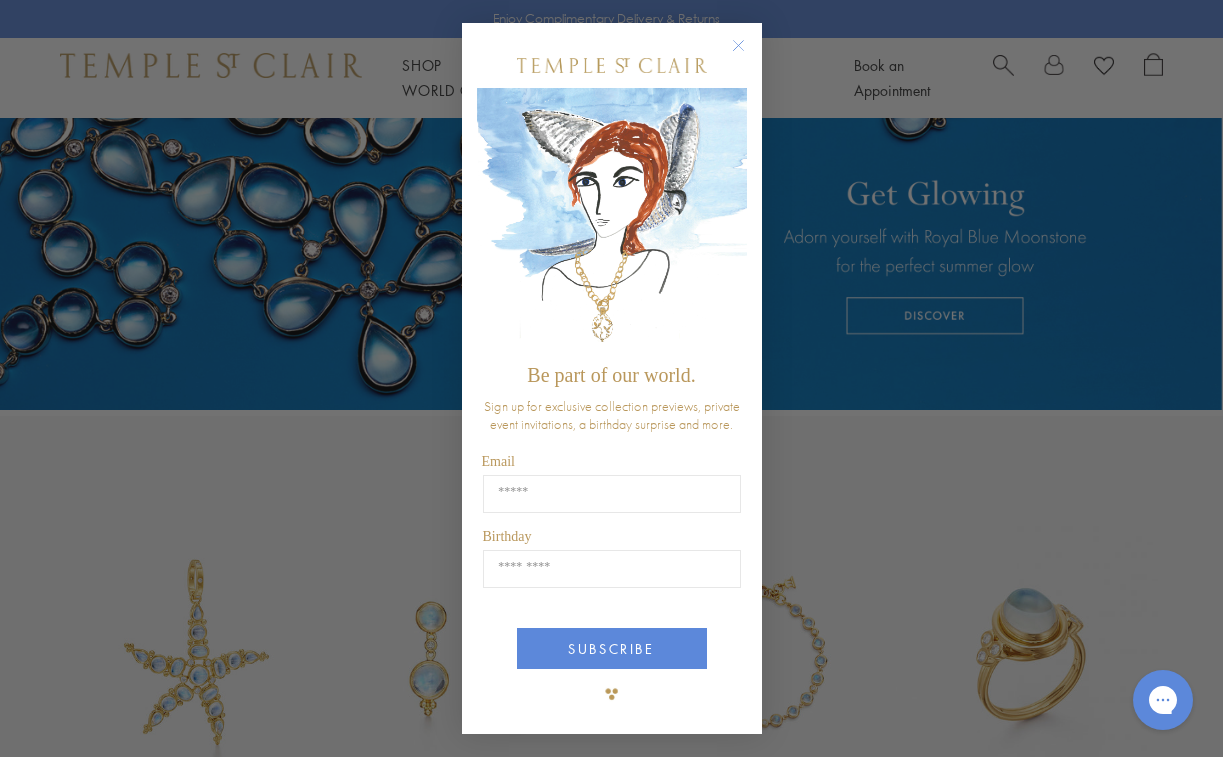 click 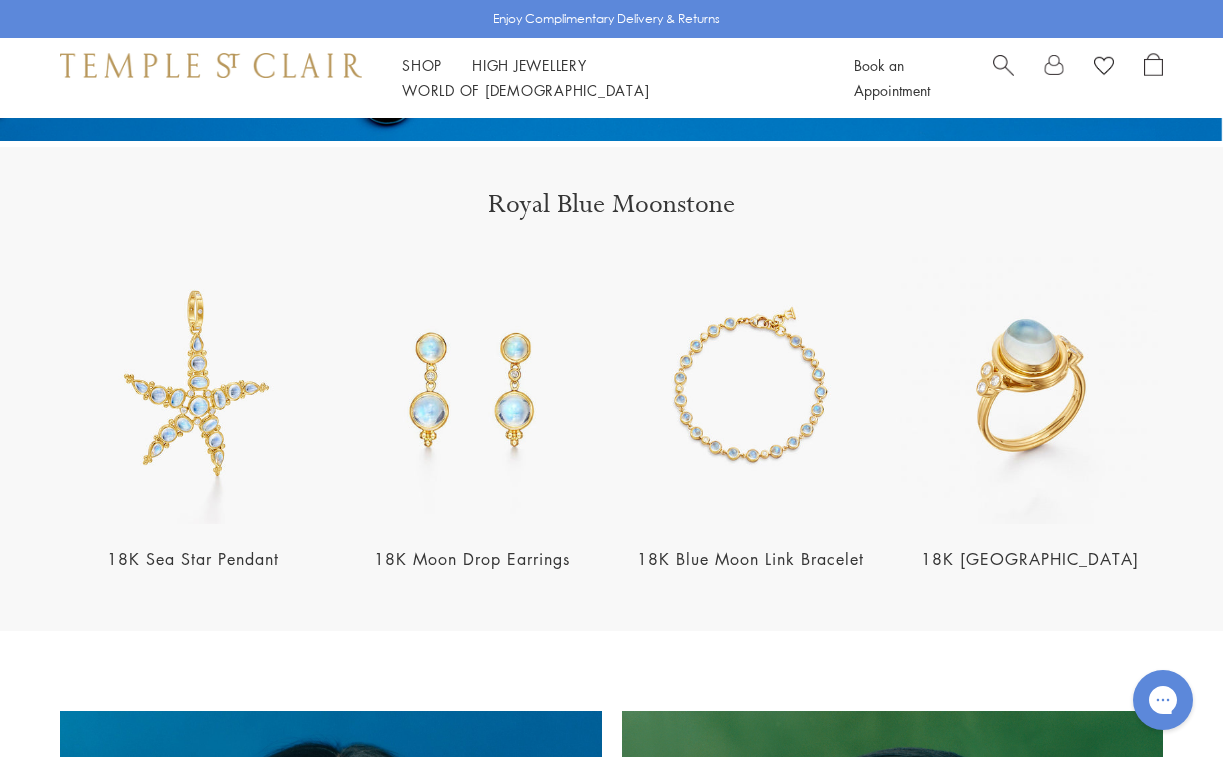 scroll, scrollTop: 625, scrollLeft: 0, axis: vertical 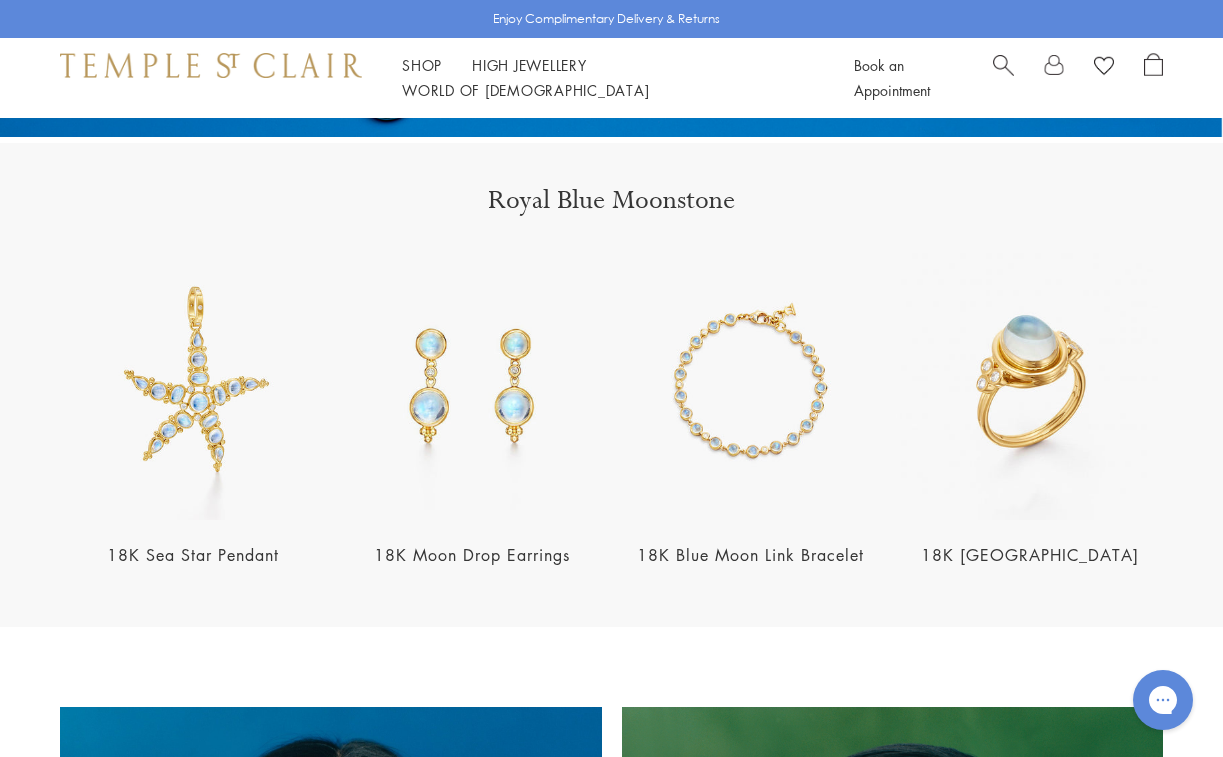 click at bounding box center (751, 386) 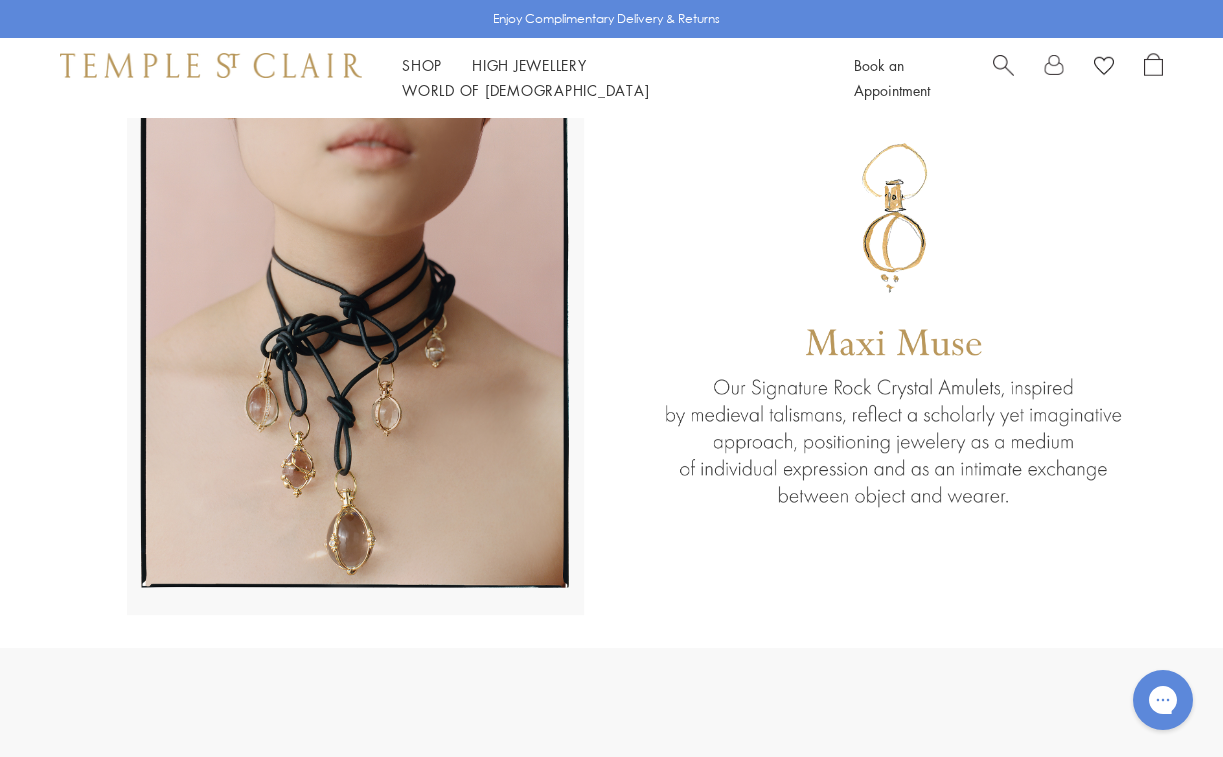 scroll, scrollTop: 2334, scrollLeft: 0, axis: vertical 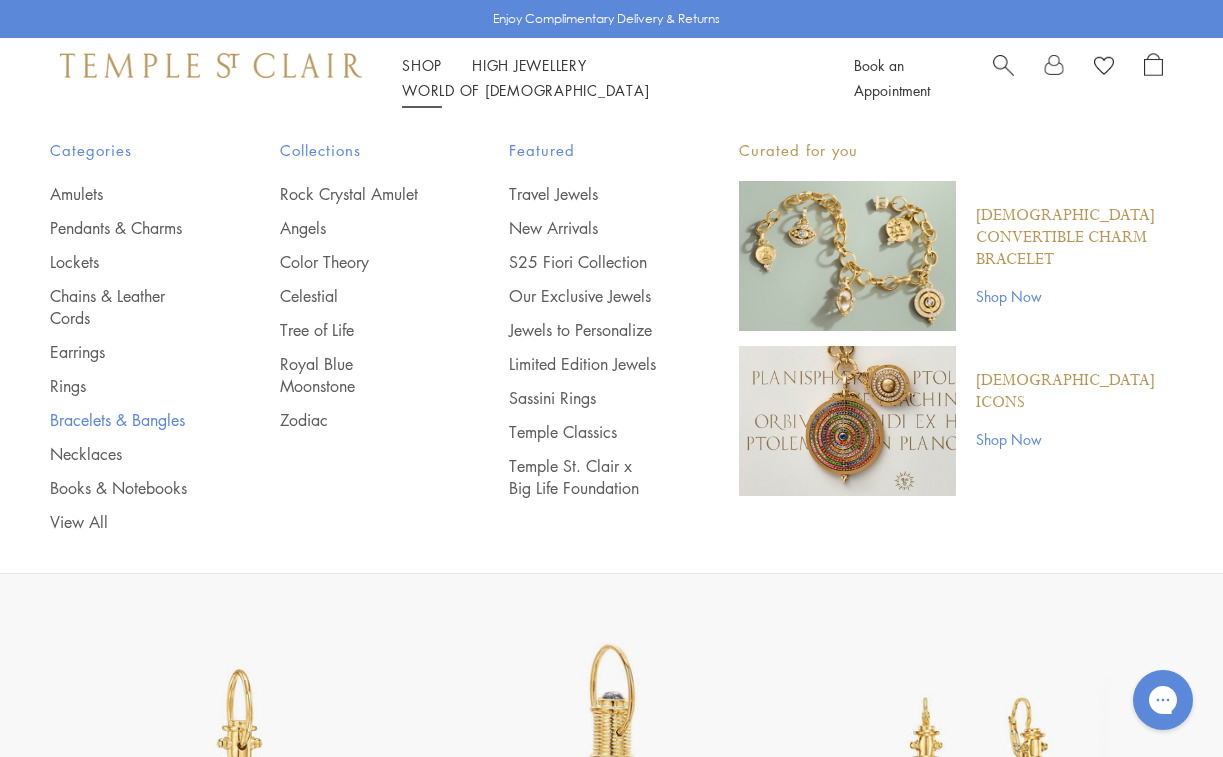 click on "Bracelets & Bangles" at bounding box center [125, 420] 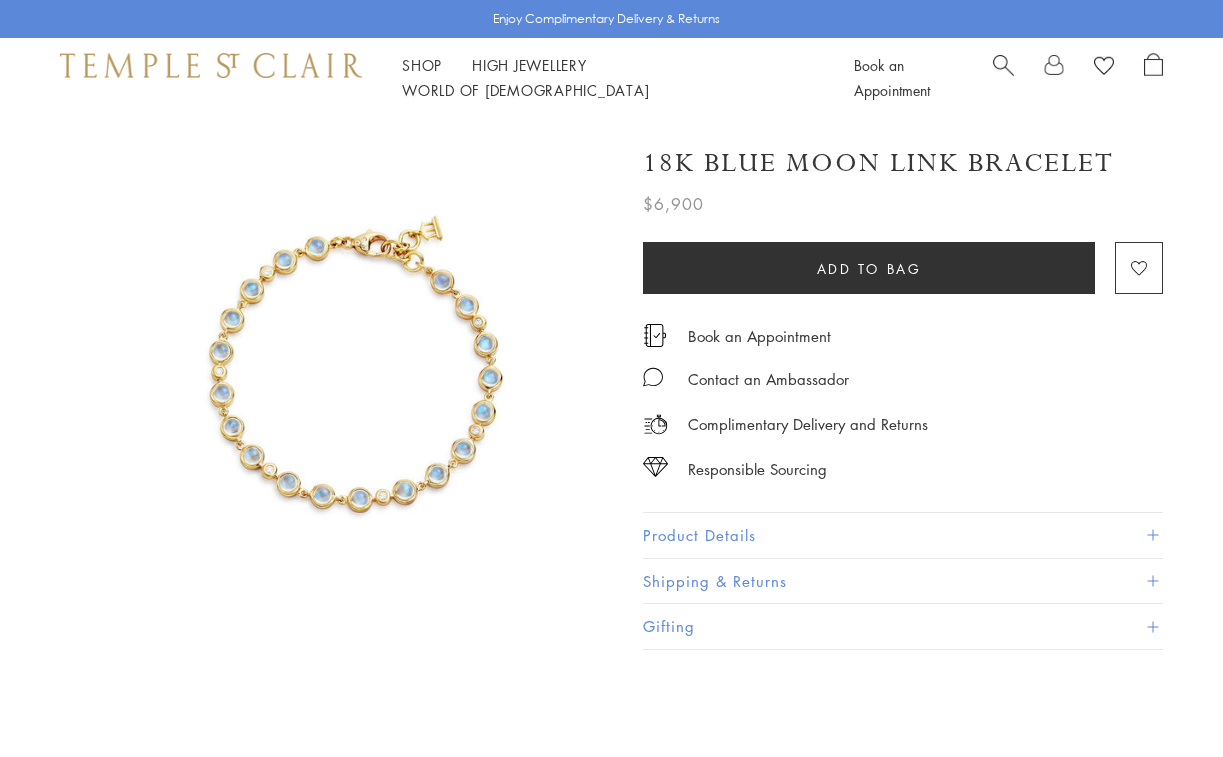 scroll, scrollTop: 0, scrollLeft: 0, axis: both 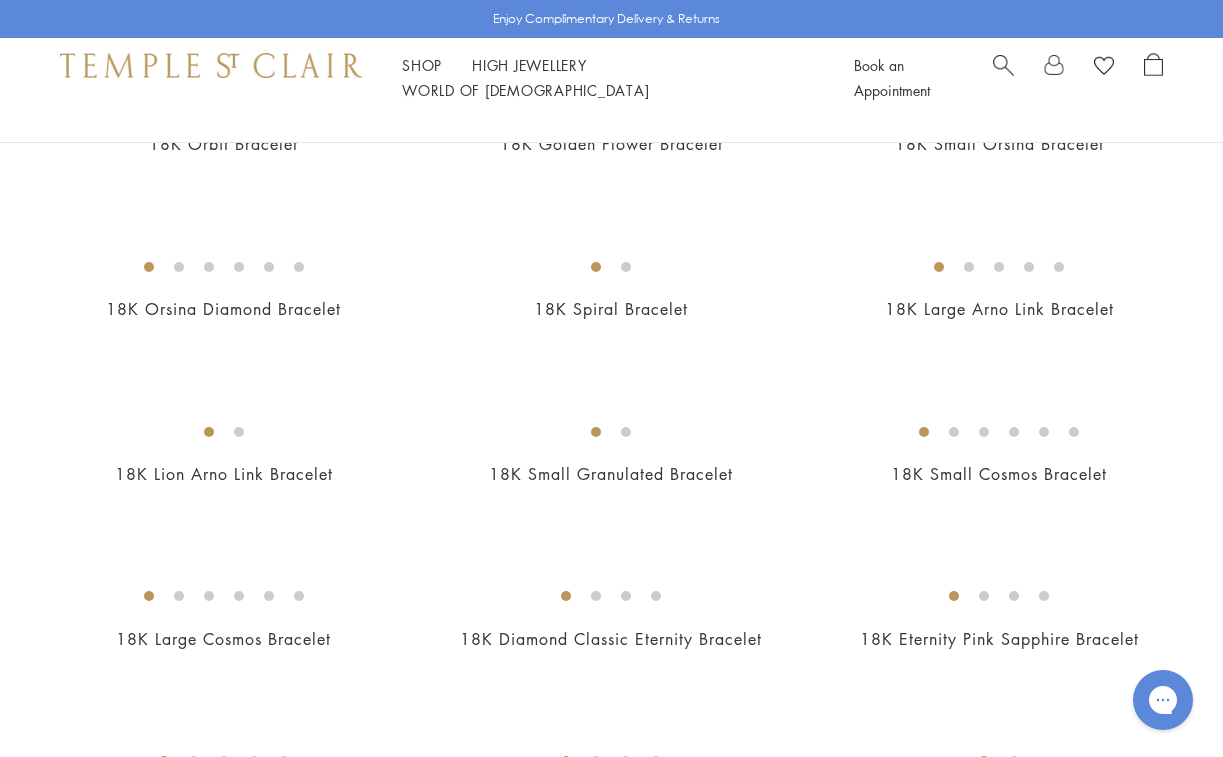 click at bounding box center [0, 0] 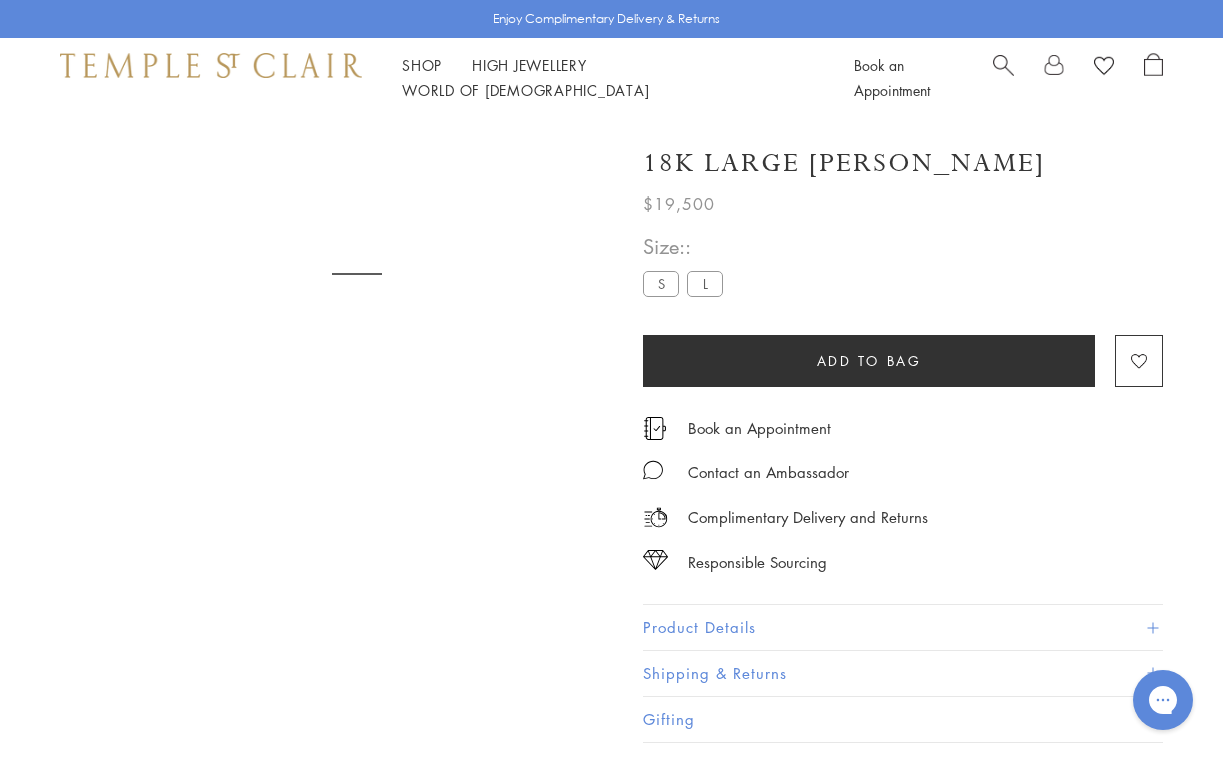scroll, scrollTop: 0, scrollLeft: 0, axis: both 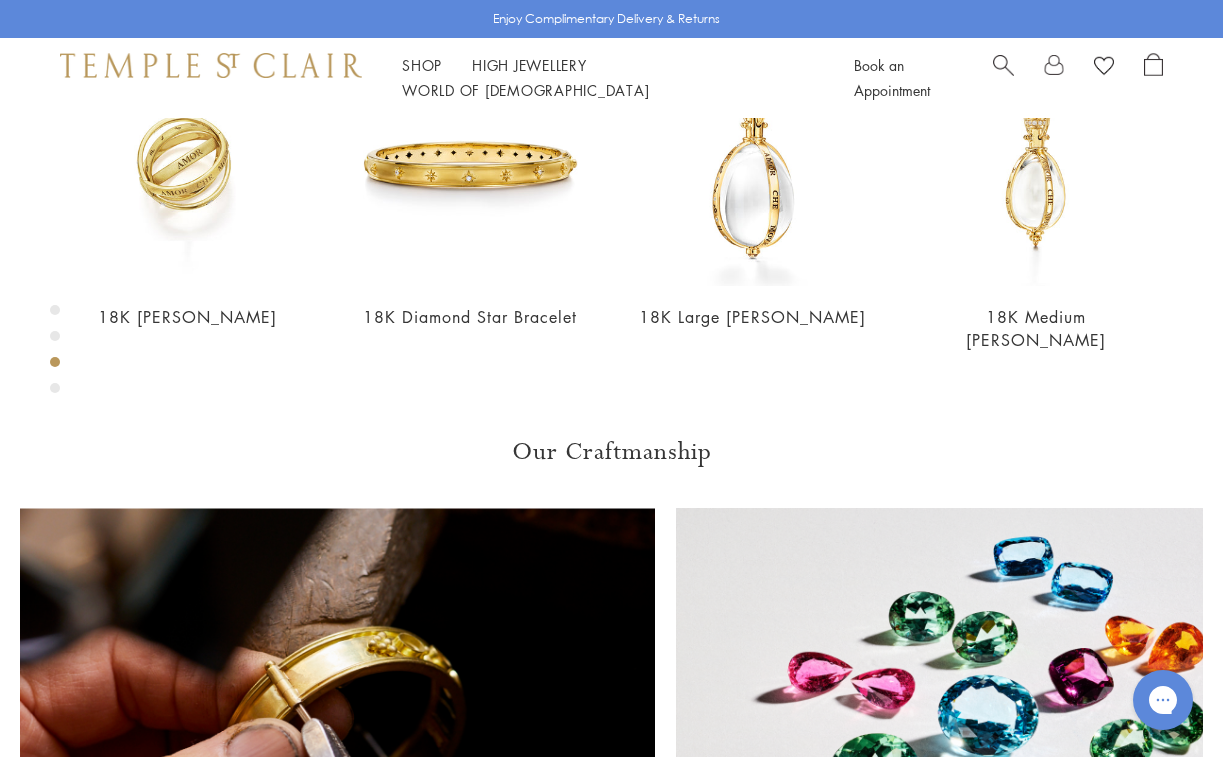 click on "18K Large Astrid Bracelet" at bounding box center (903, -671) 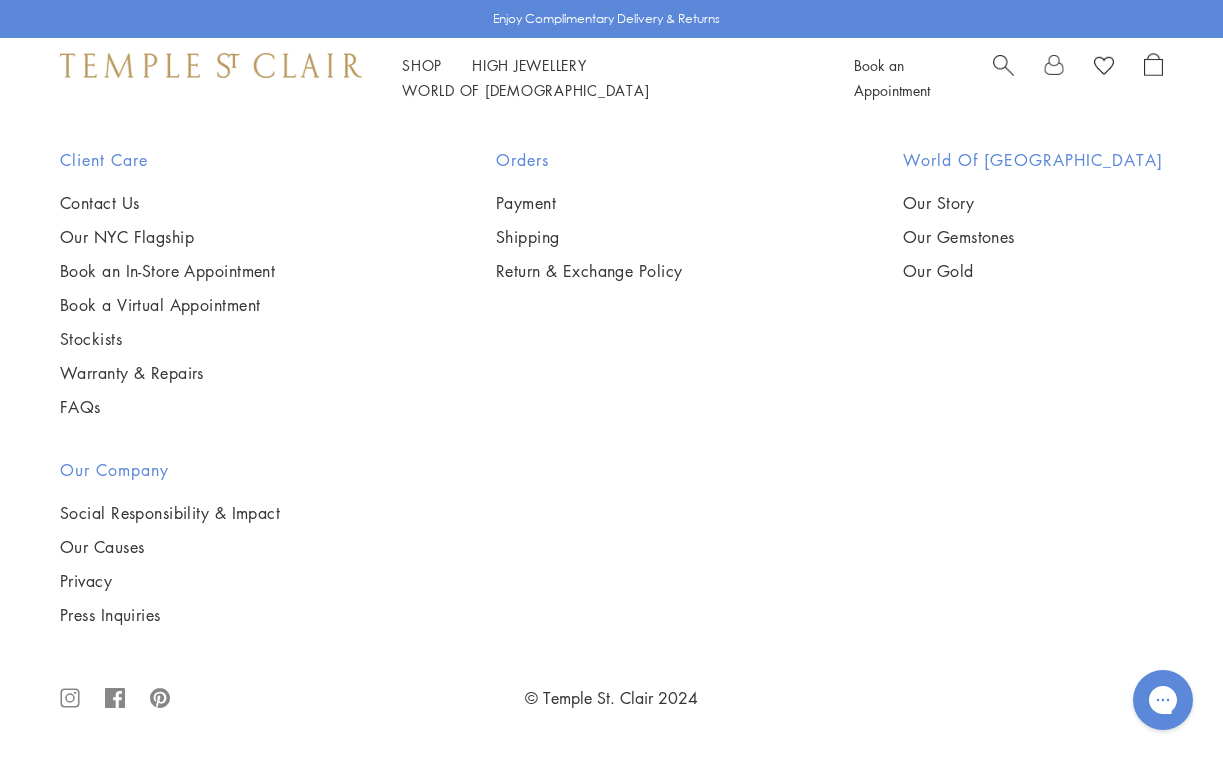 scroll, scrollTop: 2371, scrollLeft: 0, axis: vertical 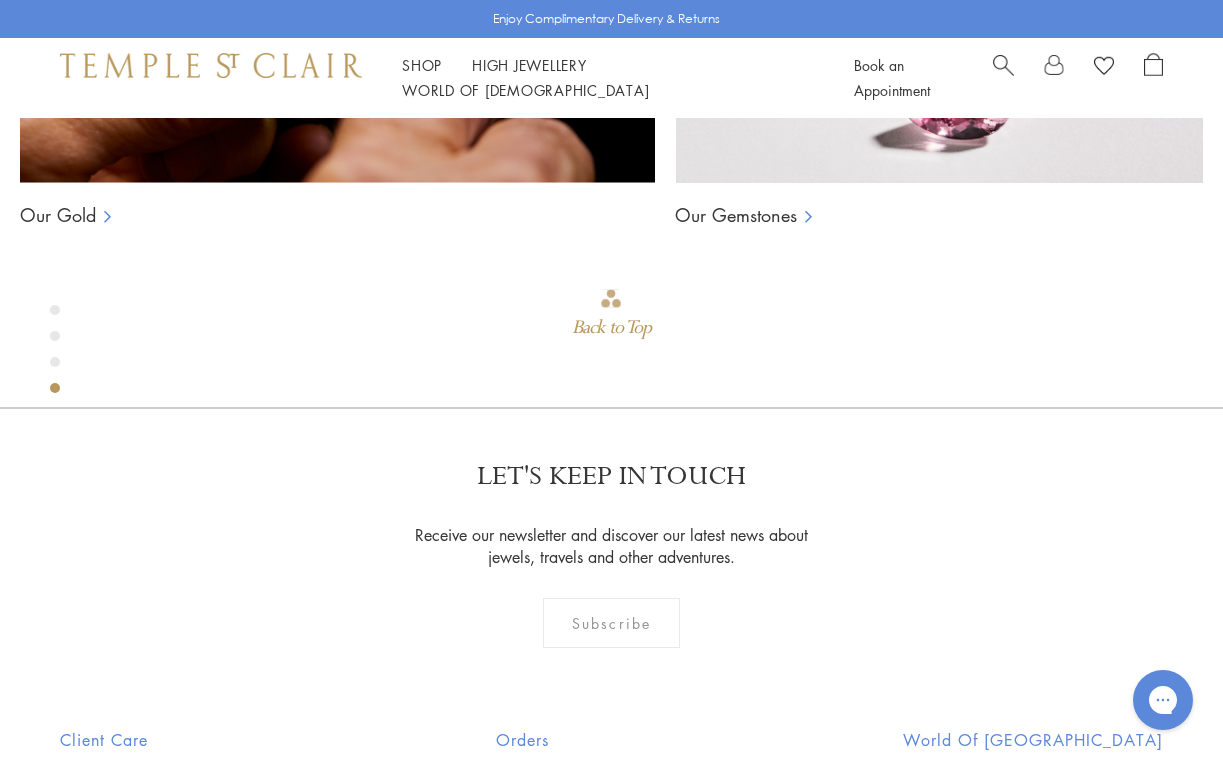 click on "Add to bag" at bounding box center [869, -1197] 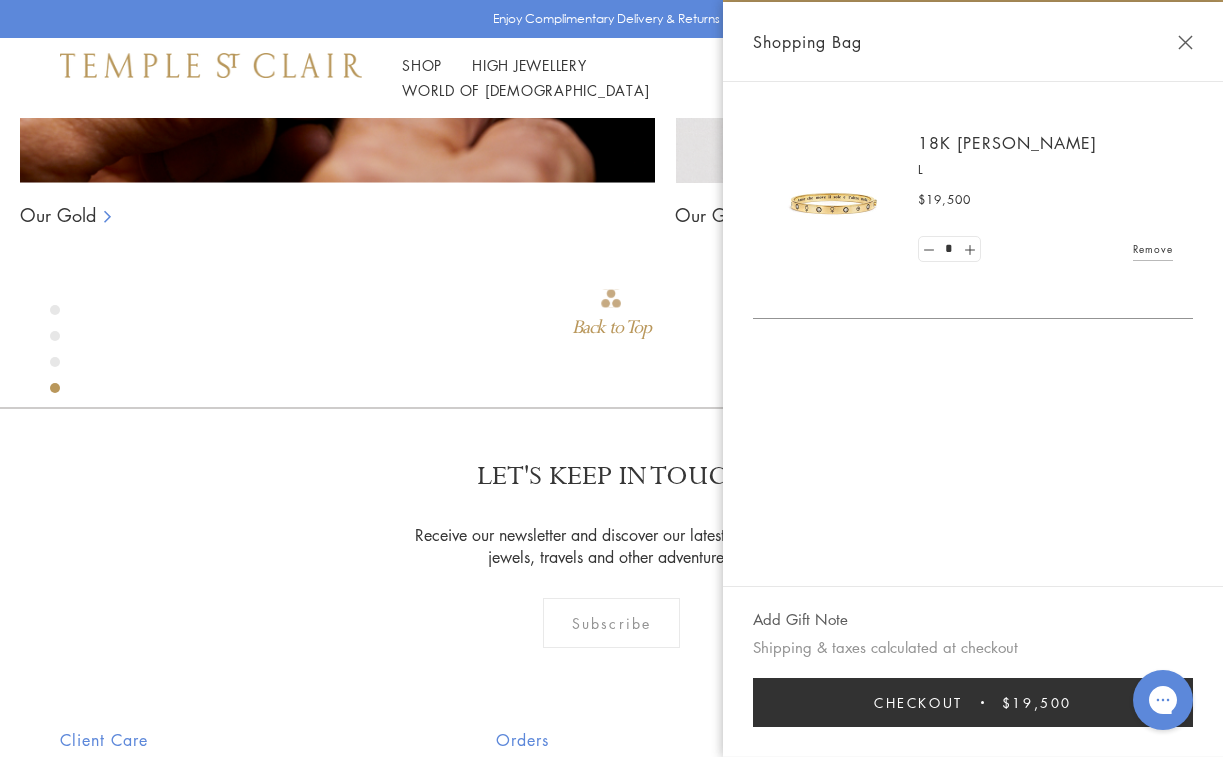 click at bounding box center (1185, 42) 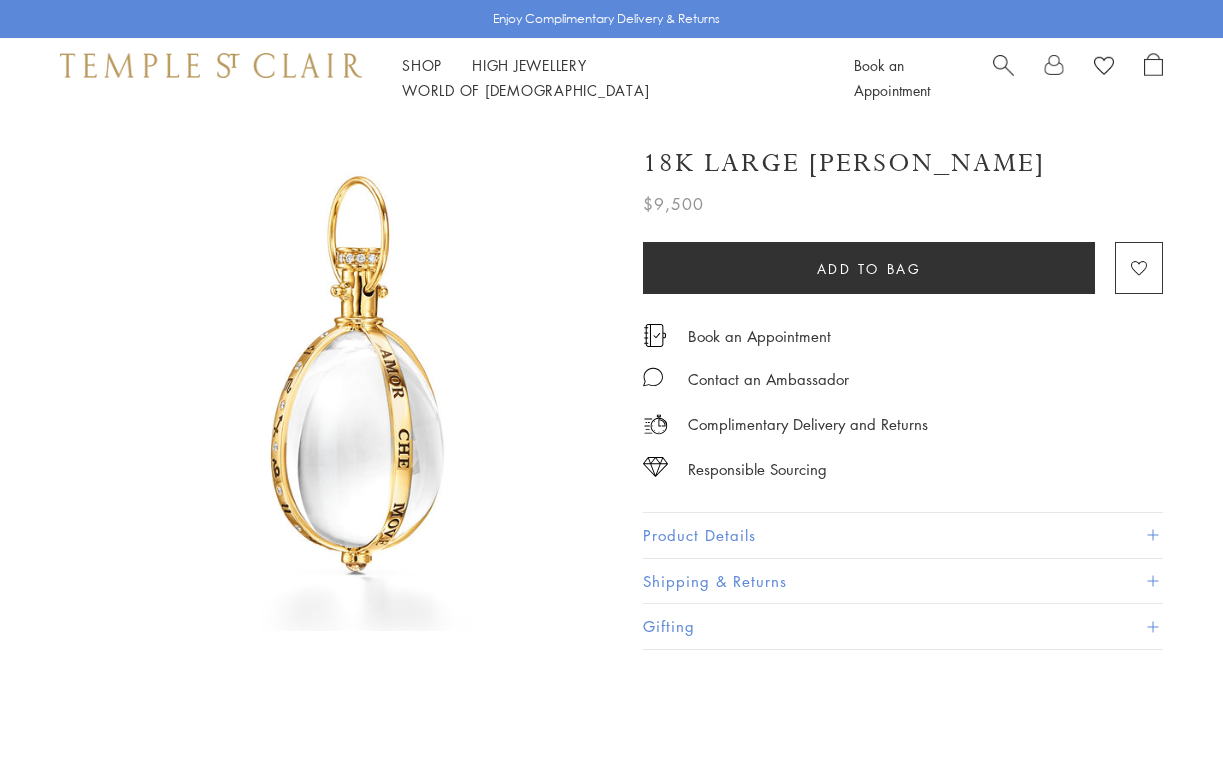 scroll, scrollTop: 0, scrollLeft: 0, axis: both 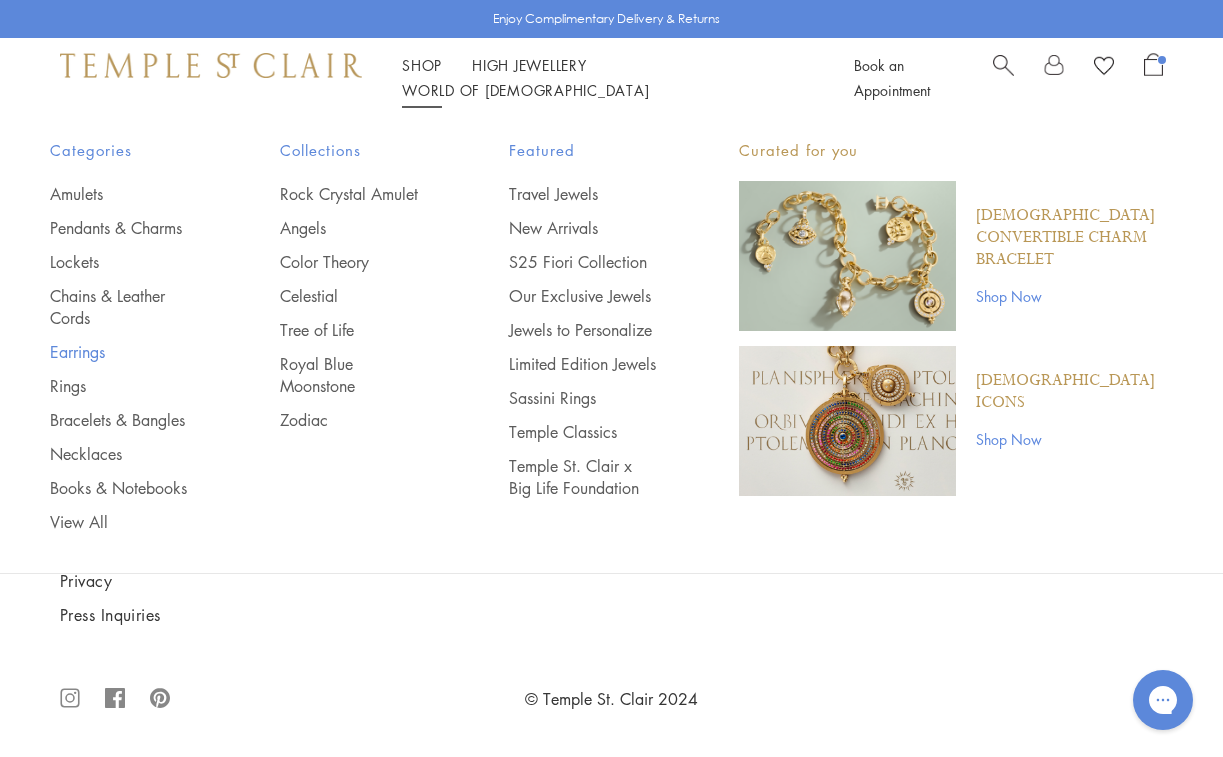 click on "Earrings" at bounding box center [125, 352] 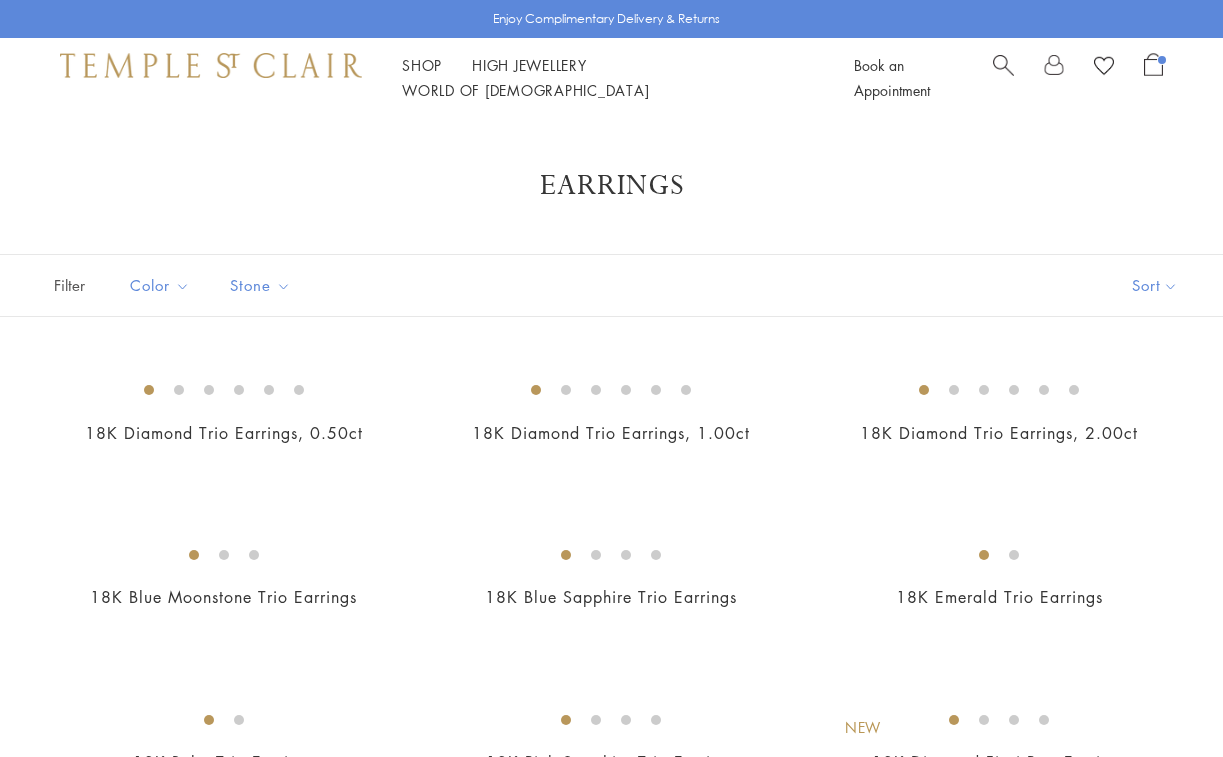 scroll, scrollTop: 0, scrollLeft: 0, axis: both 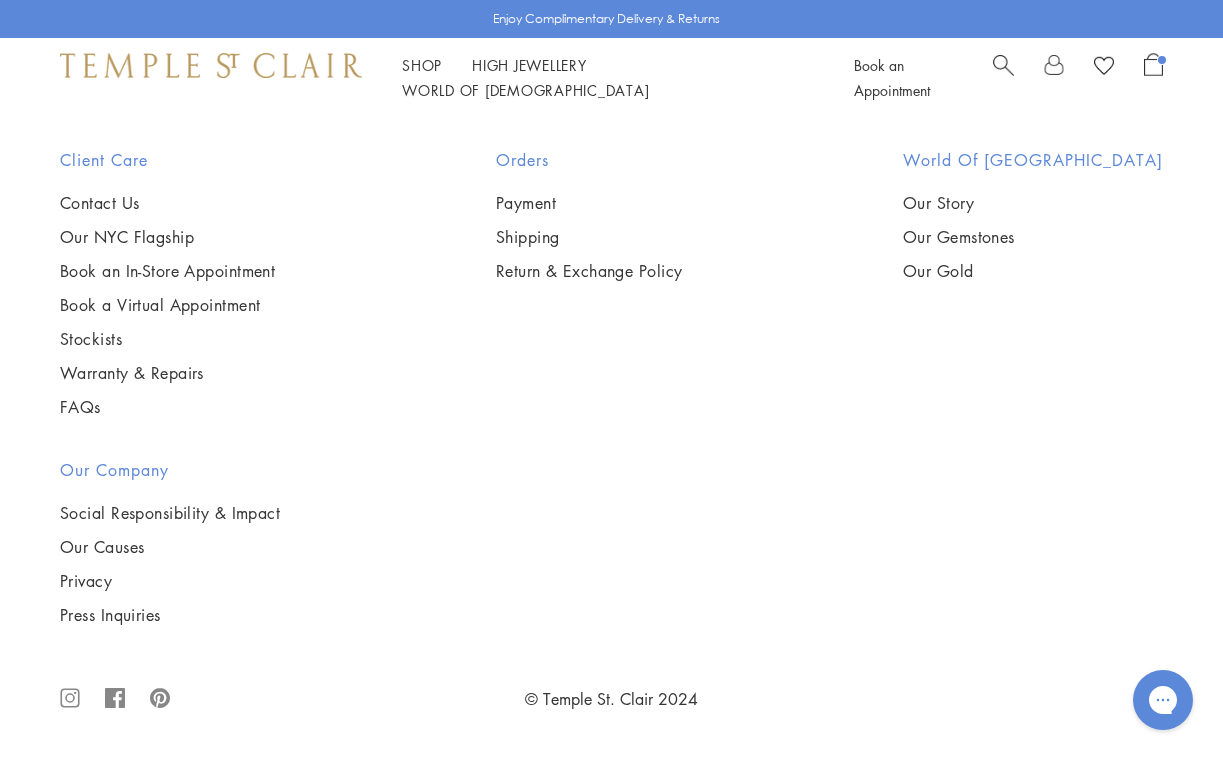 click on "2" at bounding box center [580, -281] 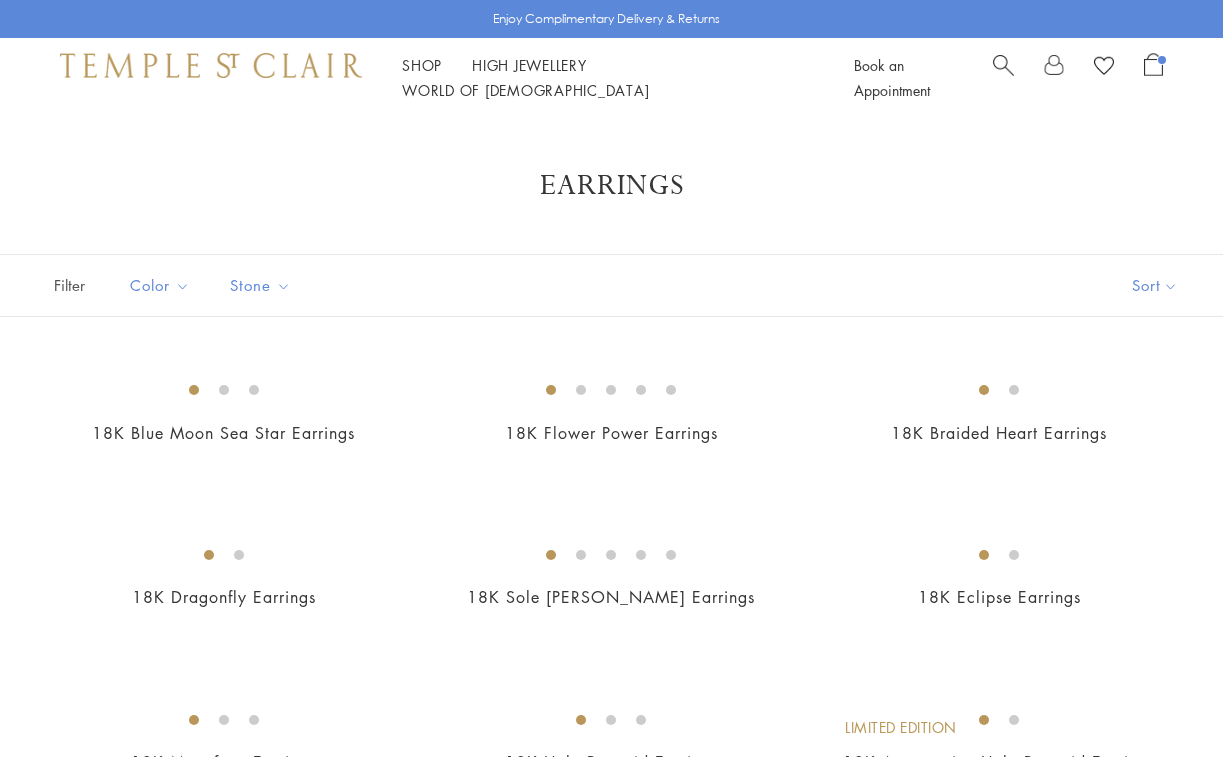 scroll, scrollTop: 0, scrollLeft: 0, axis: both 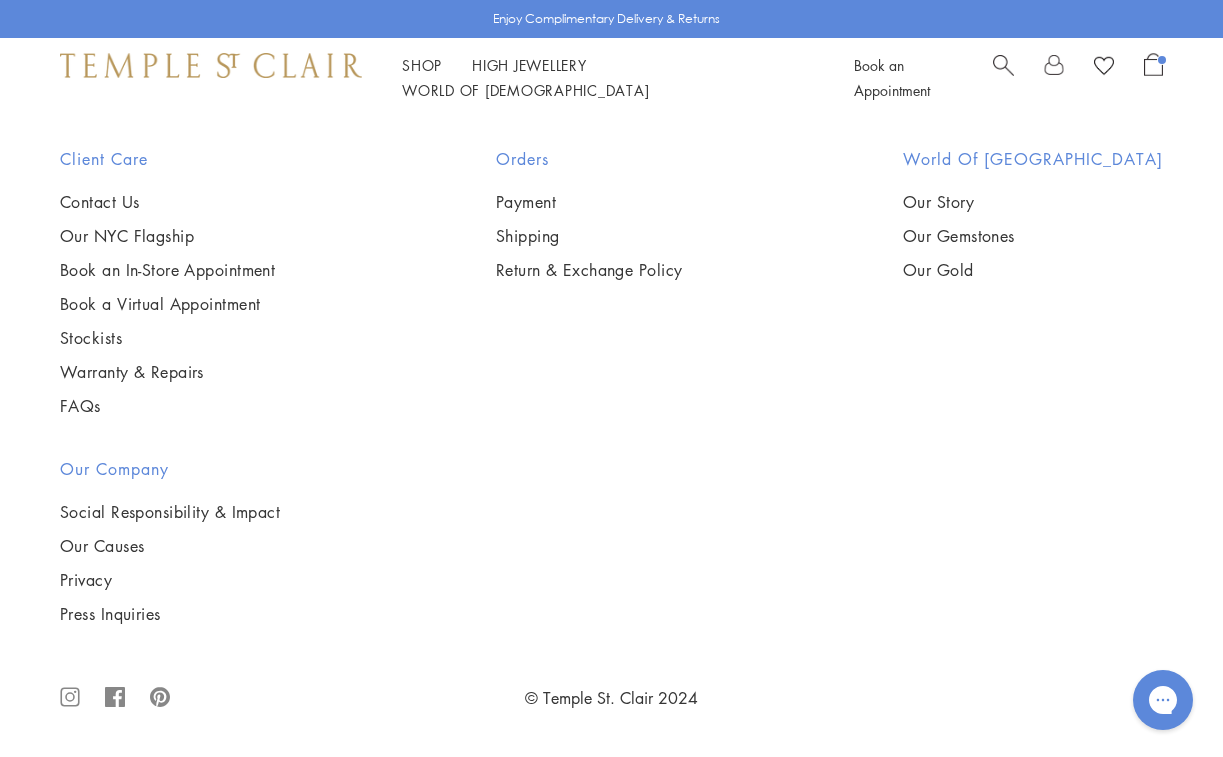 click on "3" at bounding box center [677, -282] 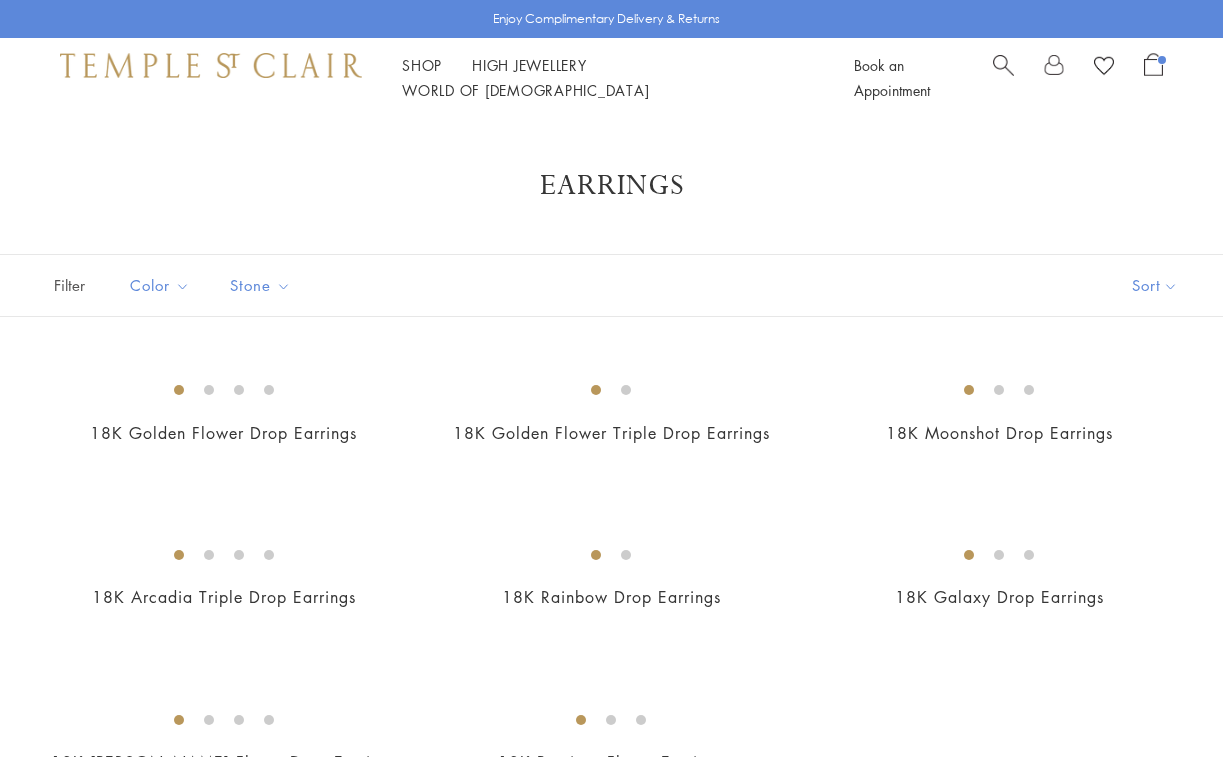 scroll, scrollTop: 0, scrollLeft: 0, axis: both 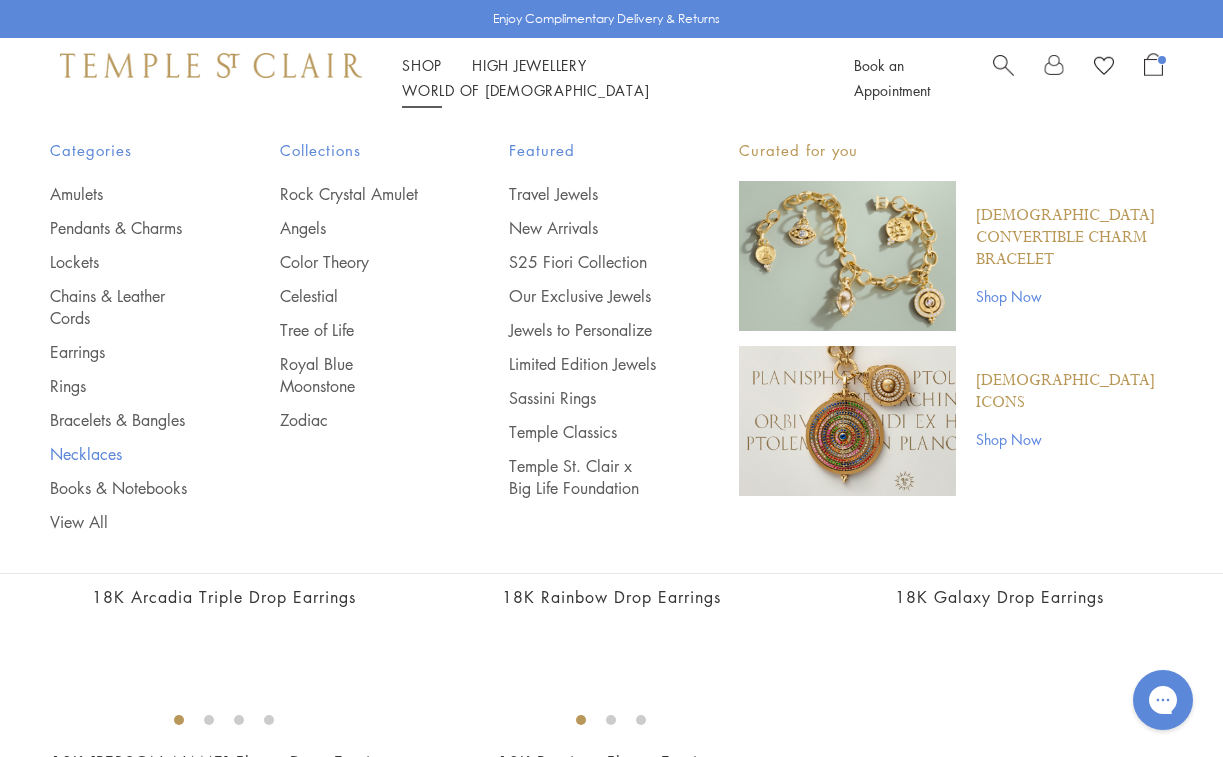 click on "Necklaces" at bounding box center (125, 454) 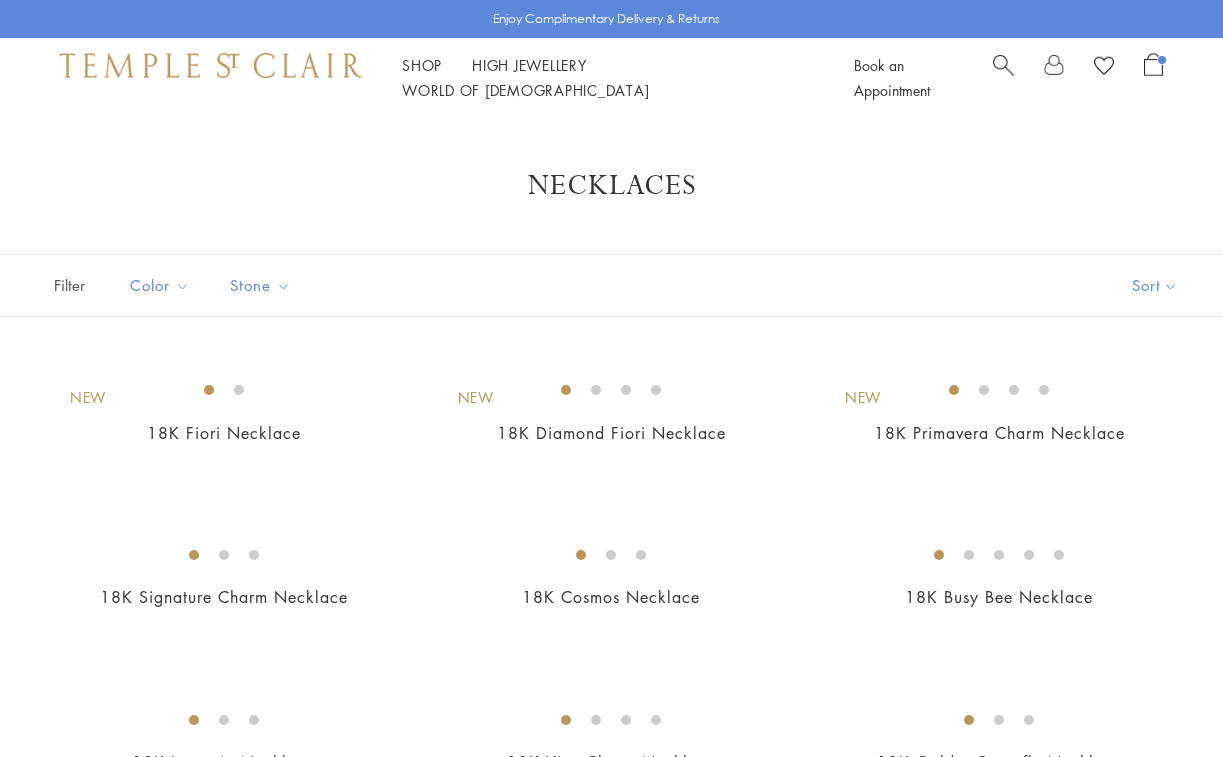 scroll, scrollTop: 0, scrollLeft: 0, axis: both 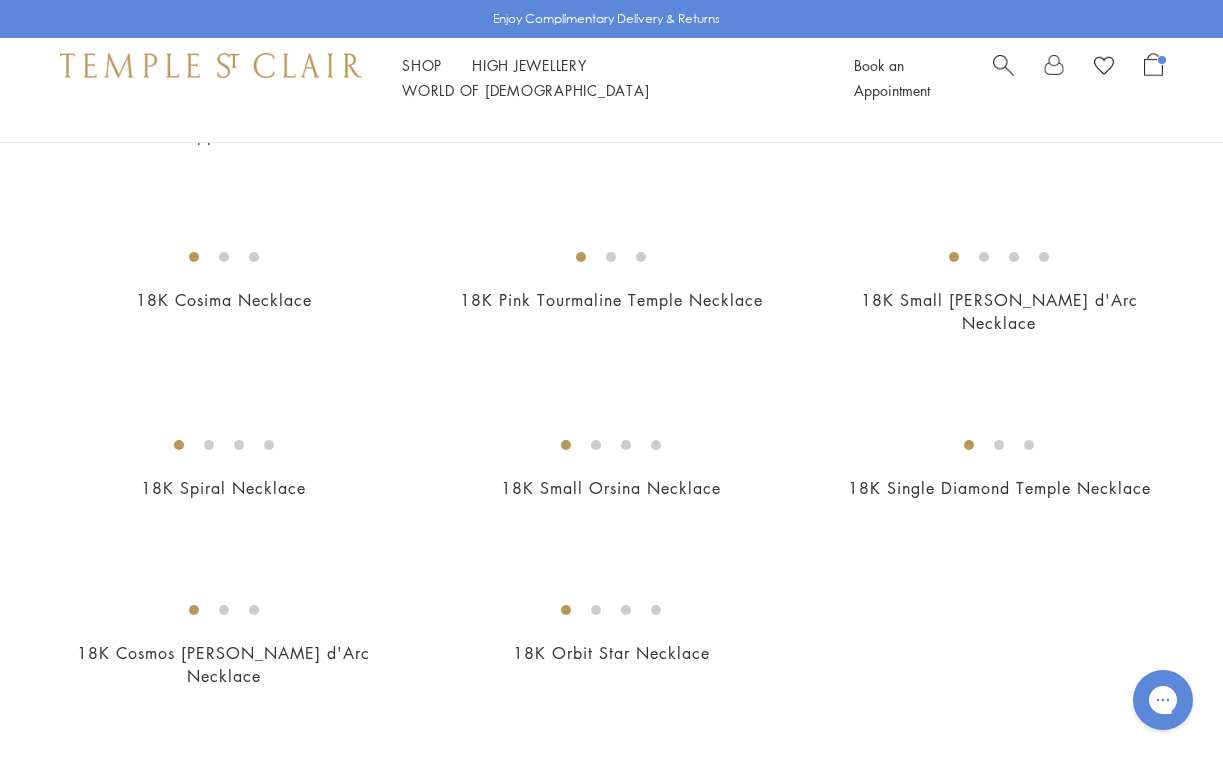 click at bounding box center (0, 0) 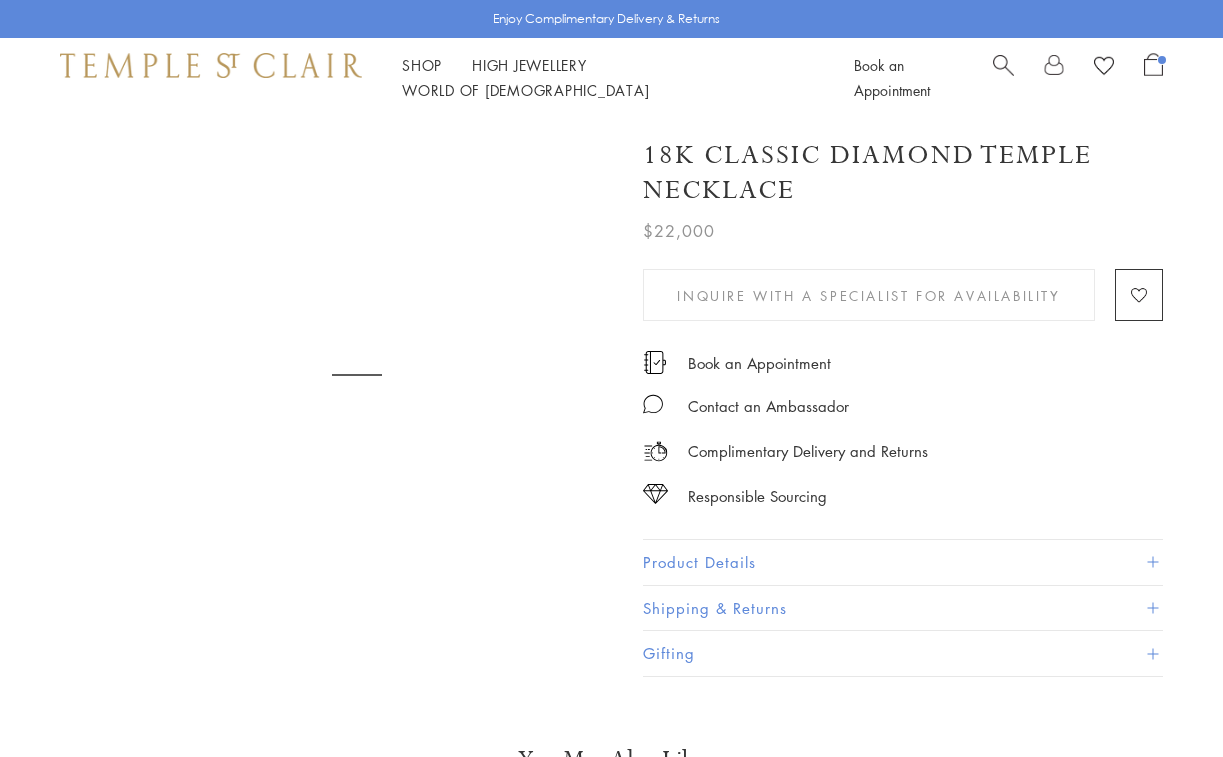scroll, scrollTop: 0, scrollLeft: 0, axis: both 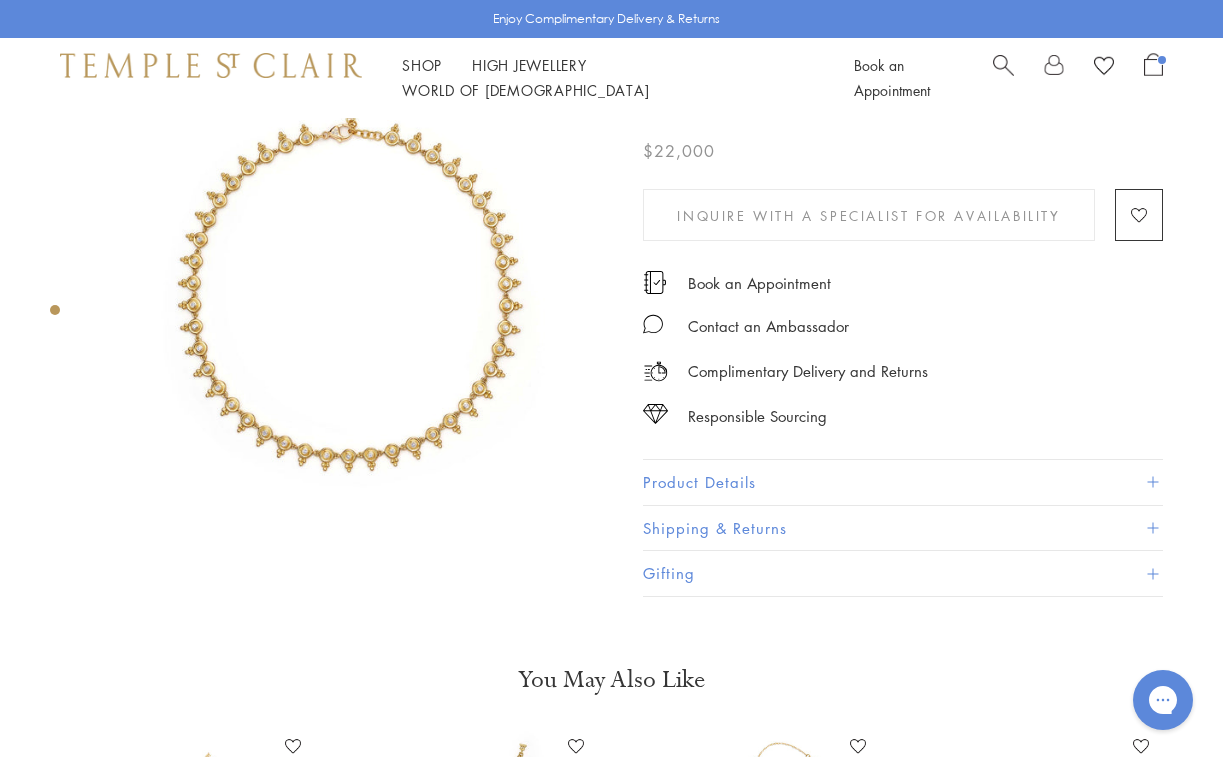 click at bounding box center [356, 294] 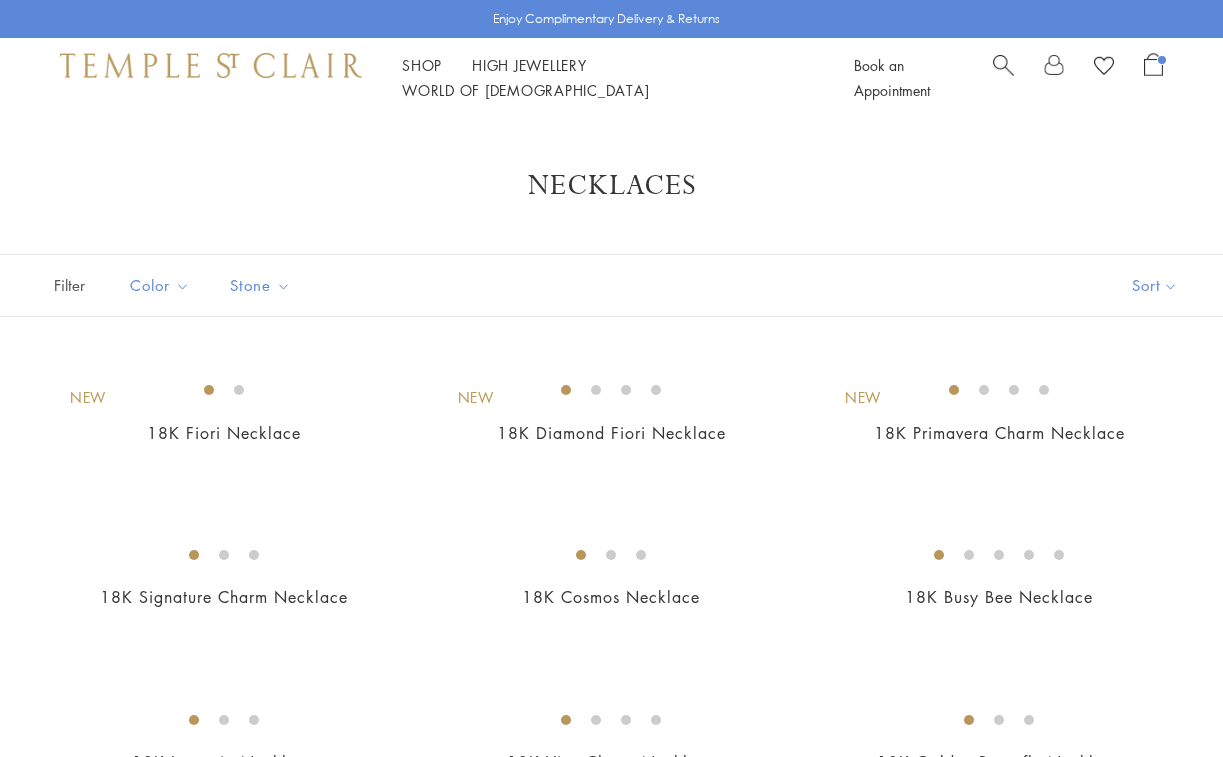 scroll, scrollTop: 0, scrollLeft: 0, axis: both 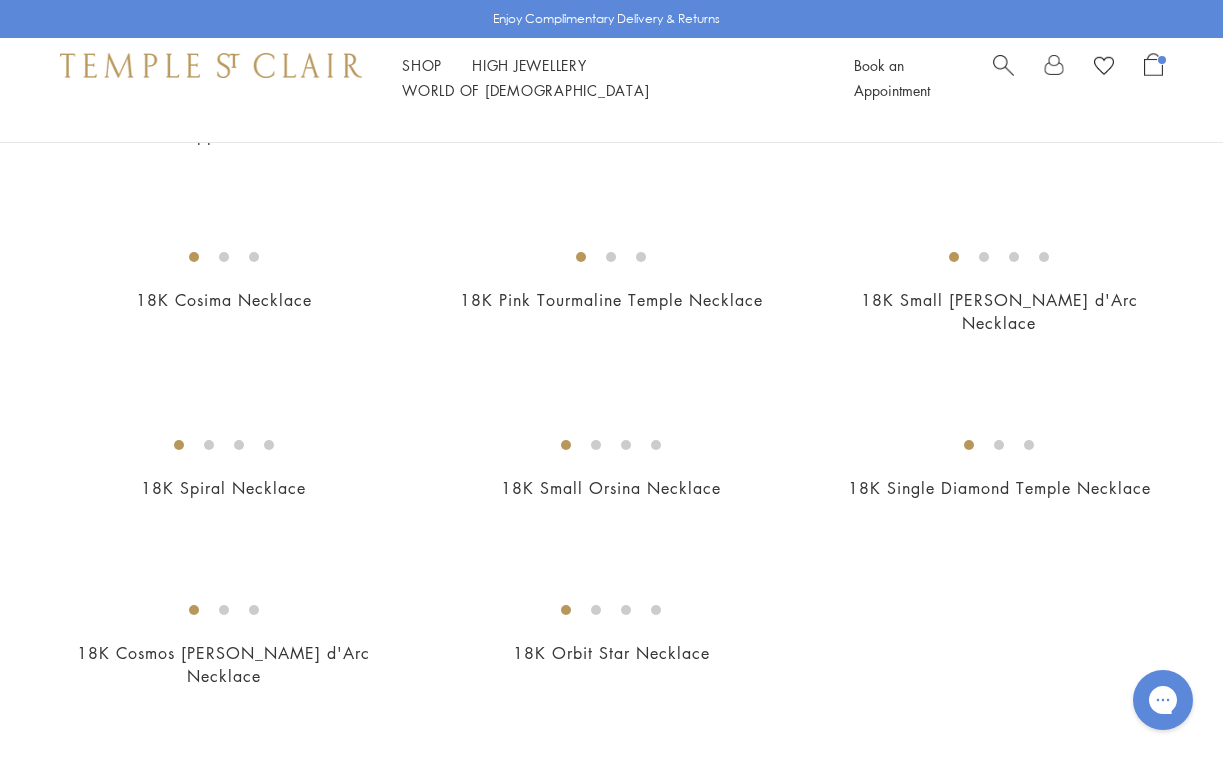 click at bounding box center (1153, 64) 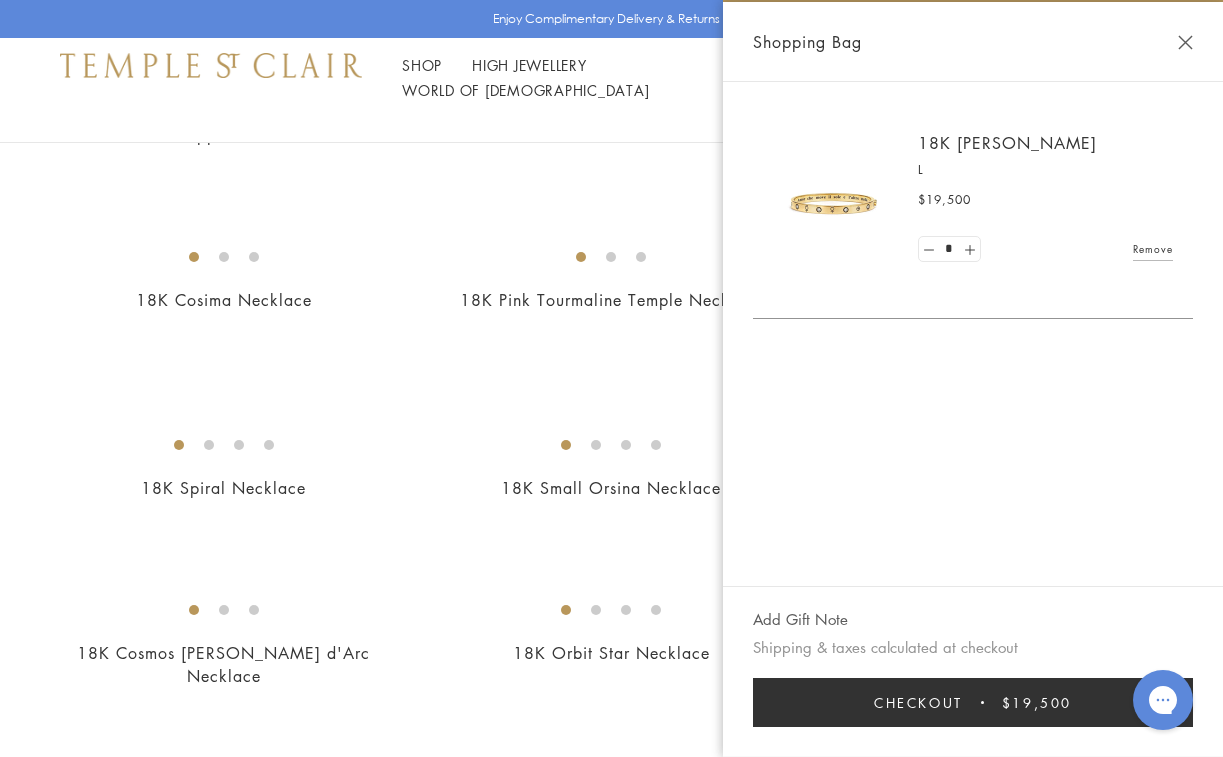 click on "Checkout" at bounding box center (918, 702) 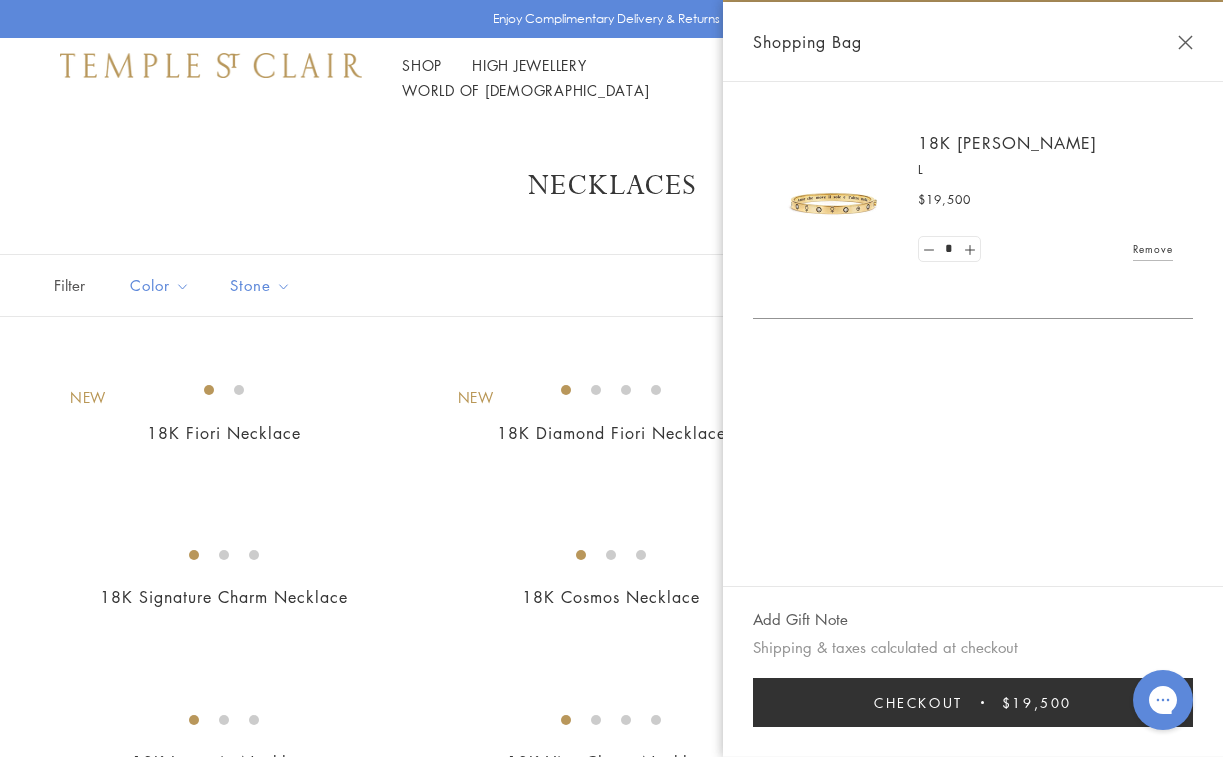 click on "18K [PERSON_NAME]" at bounding box center (1007, 143) 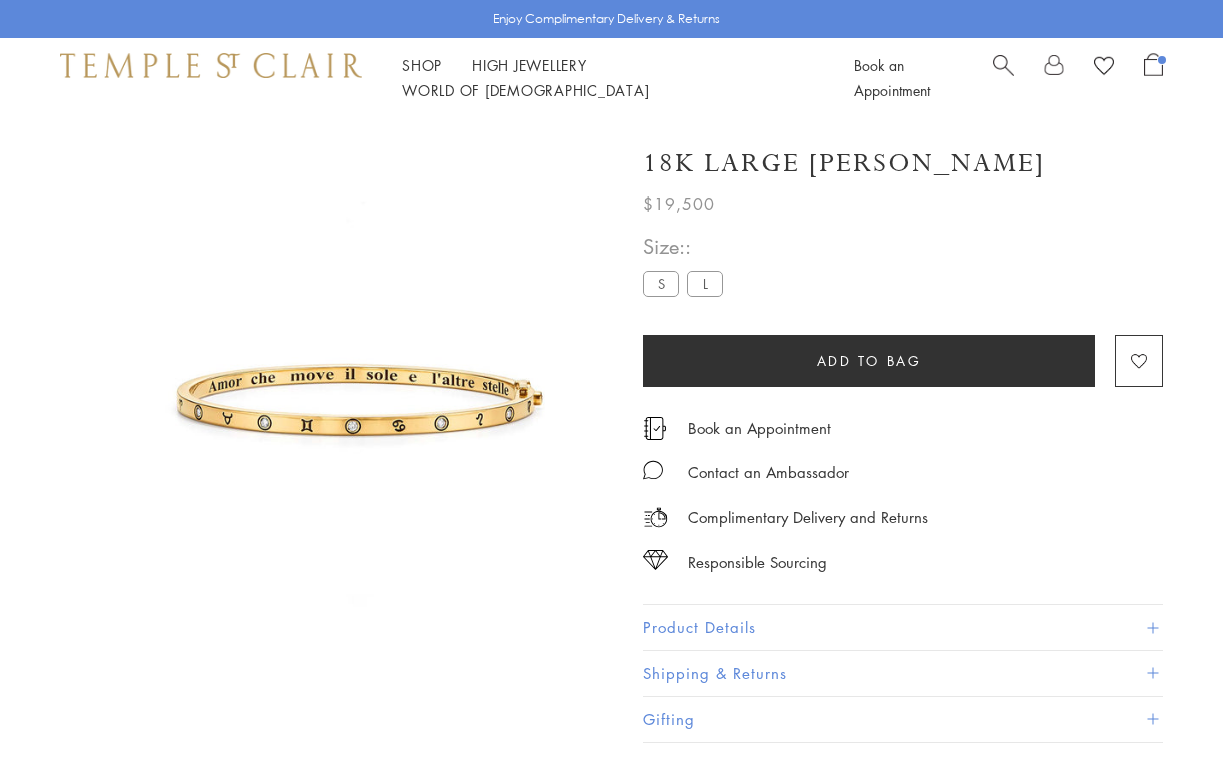 scroll, scrollTop: 107, scrollLeft: 0, axis: vertical 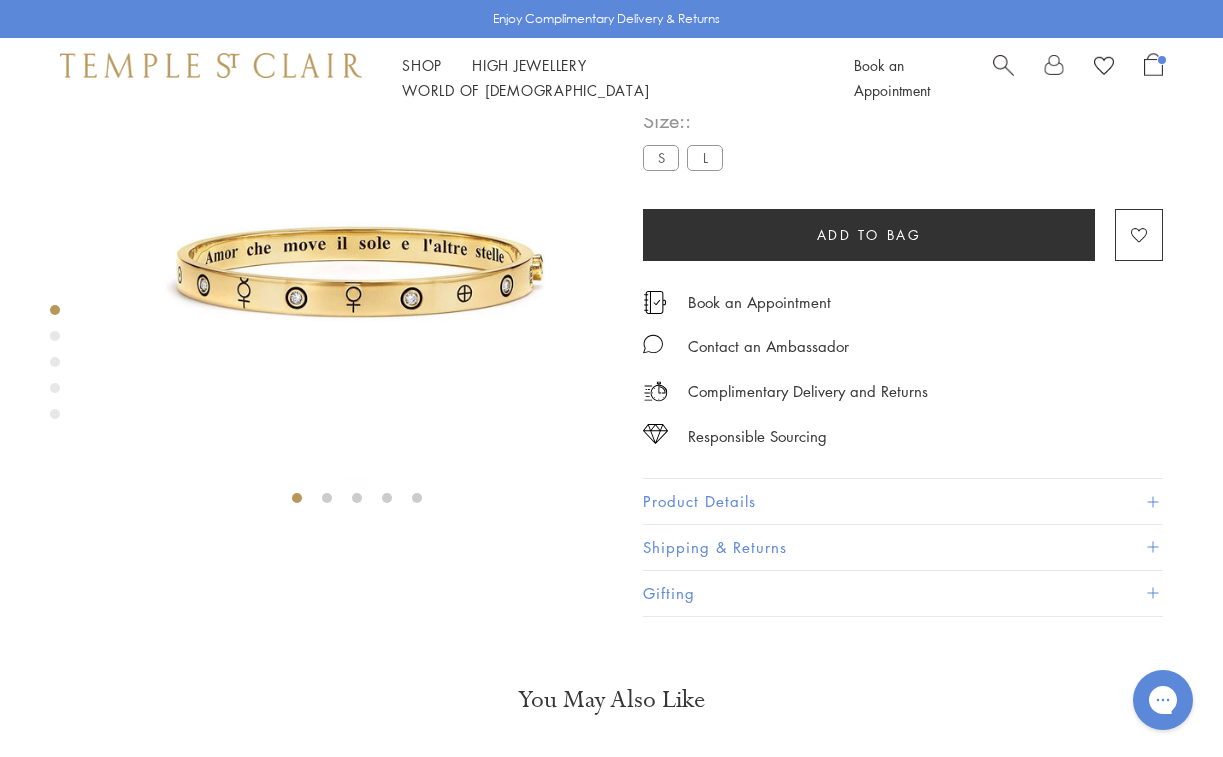 click at bounding box center [356, 256] 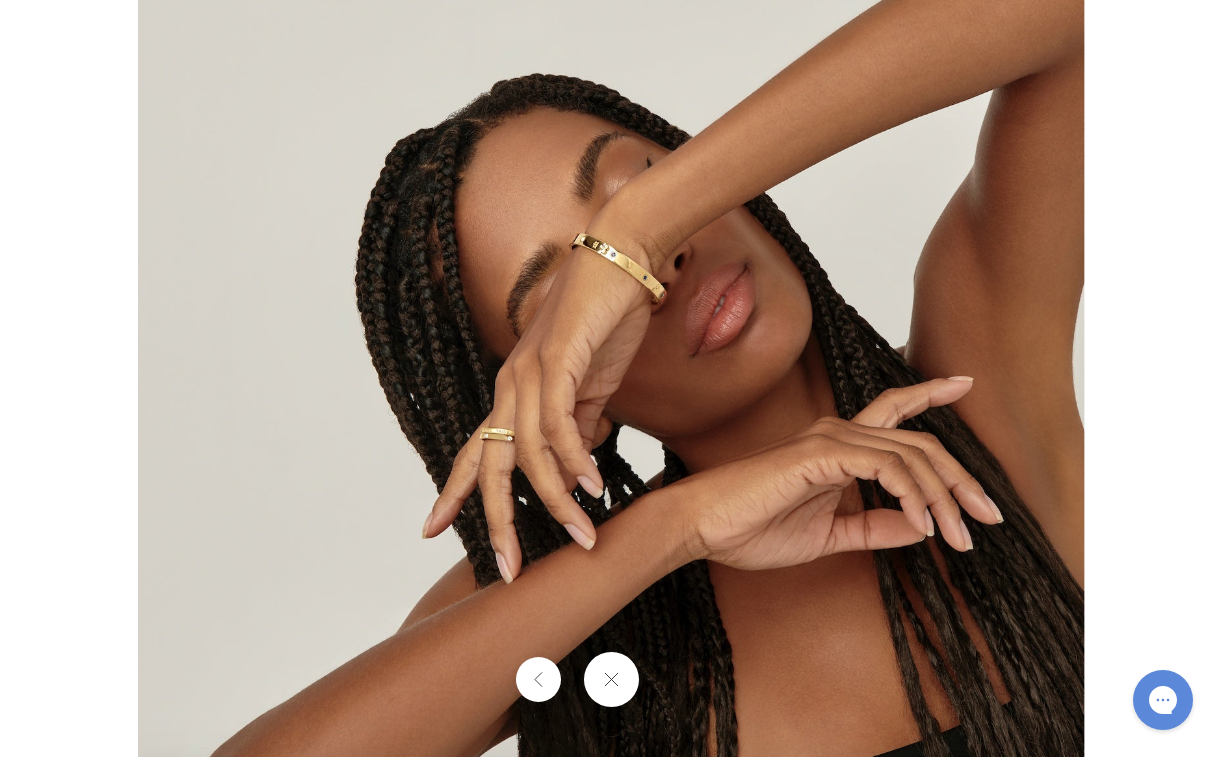 click at bounding box center (611, 284) 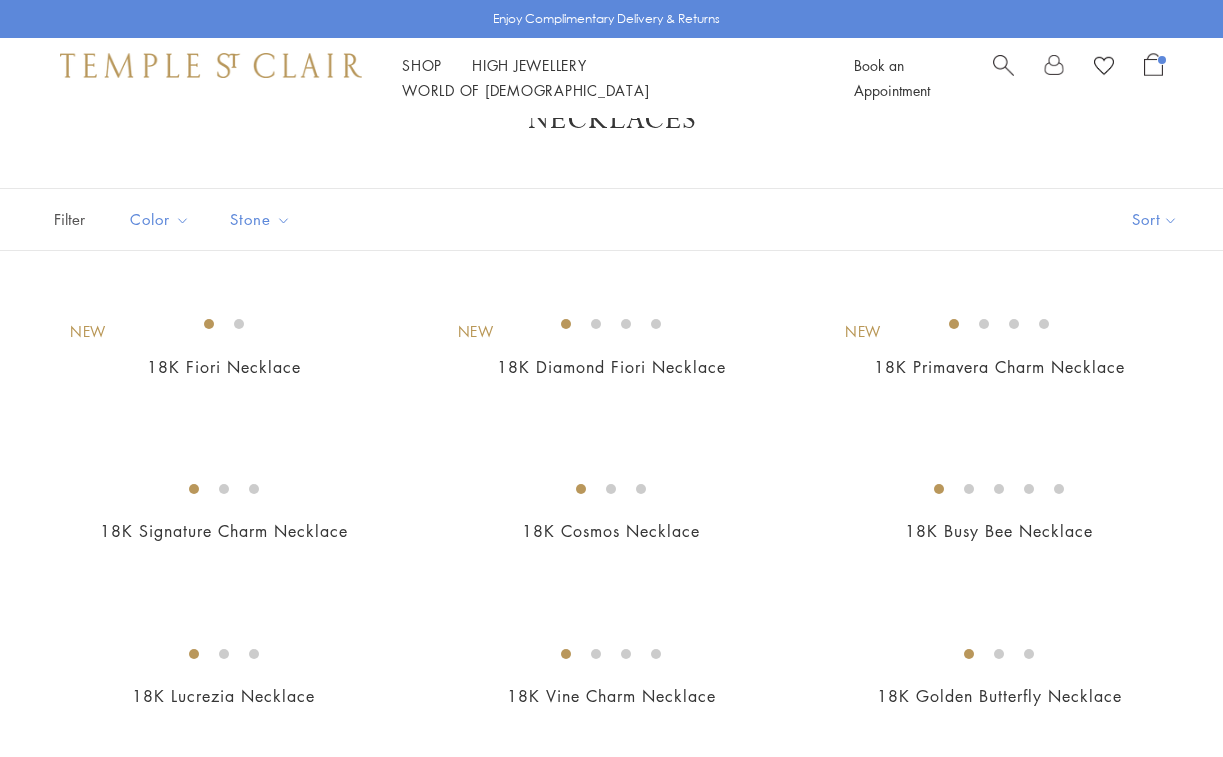 scroll, scrollTop: 217, scrollLeft: 0, axis: vertical 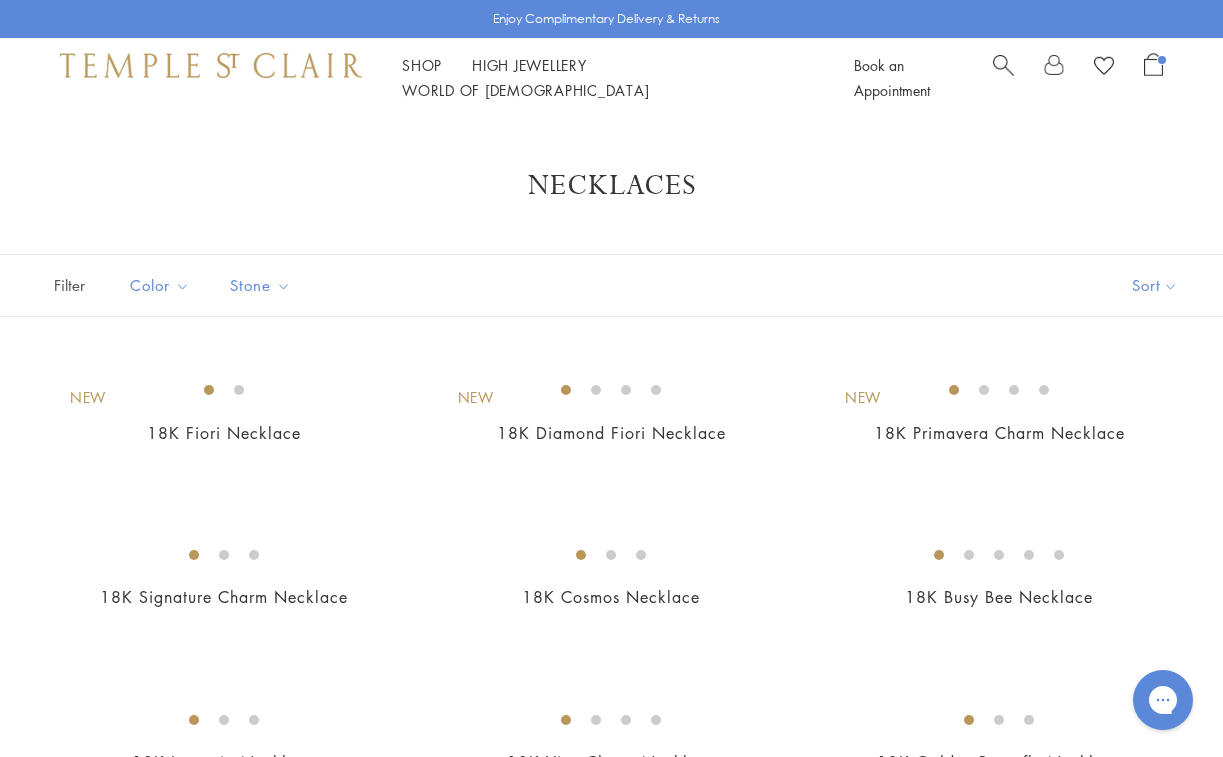 click at bounding box center (1153, 64) 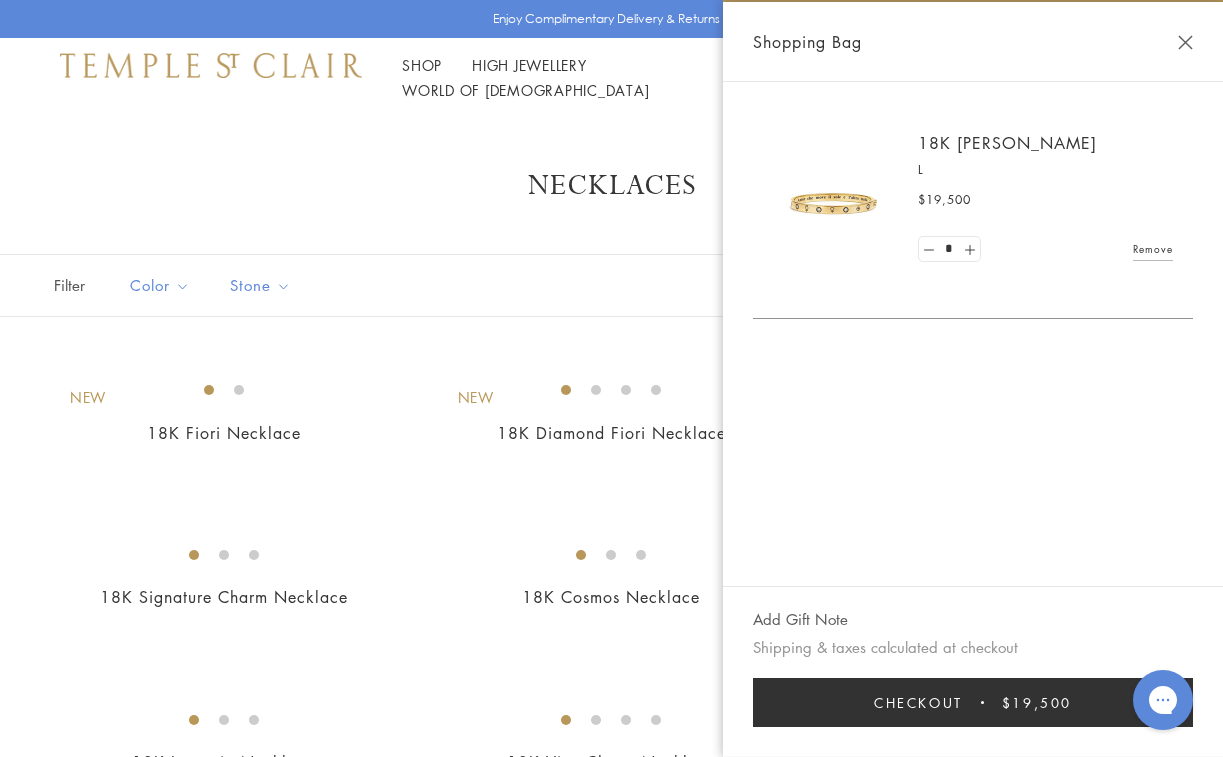 click on "18K [PERSON_NAME]" at bounding box center (1007, 143) 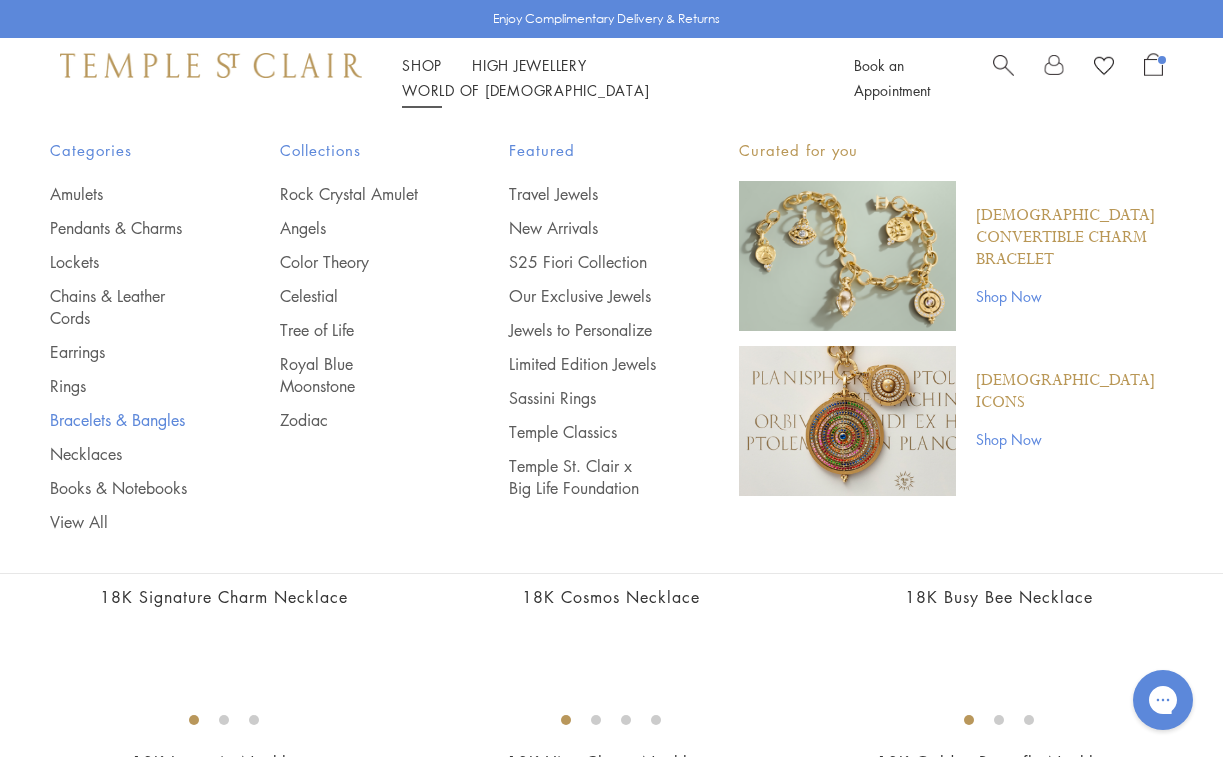 click on "Bracelets & Bangles" at bounding box center [125, 420] 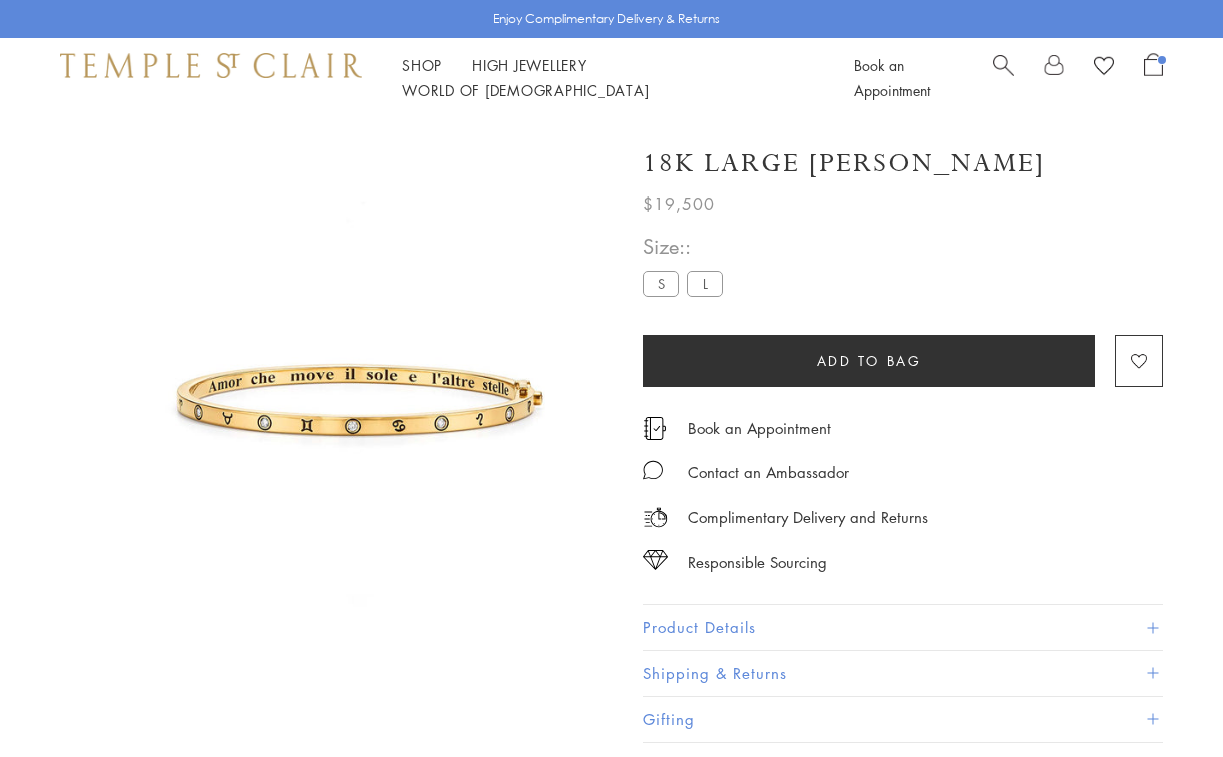 scroll, scrollTop: 116, scrollLeft: 0, axis: vertical 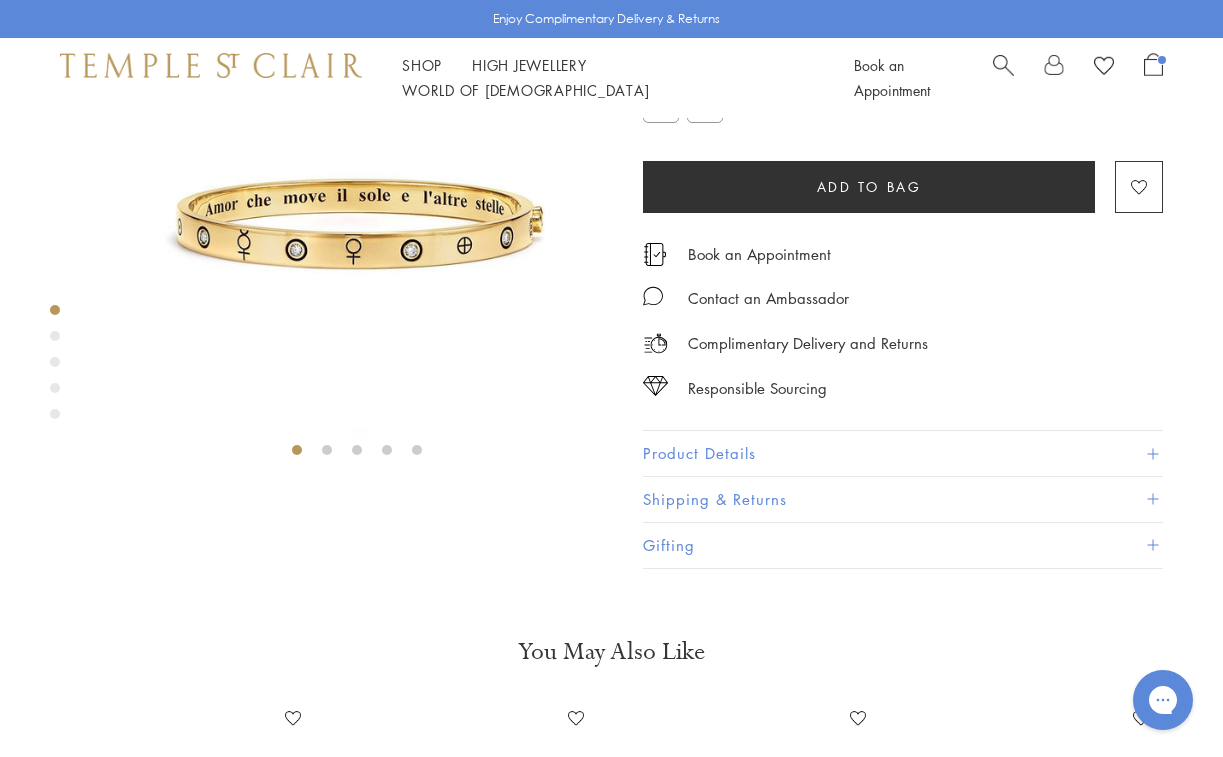 drag, startPoint x: 645, startPoint y: 204, endPoint x: 728, endPoint y: 231, distance: 87.28116 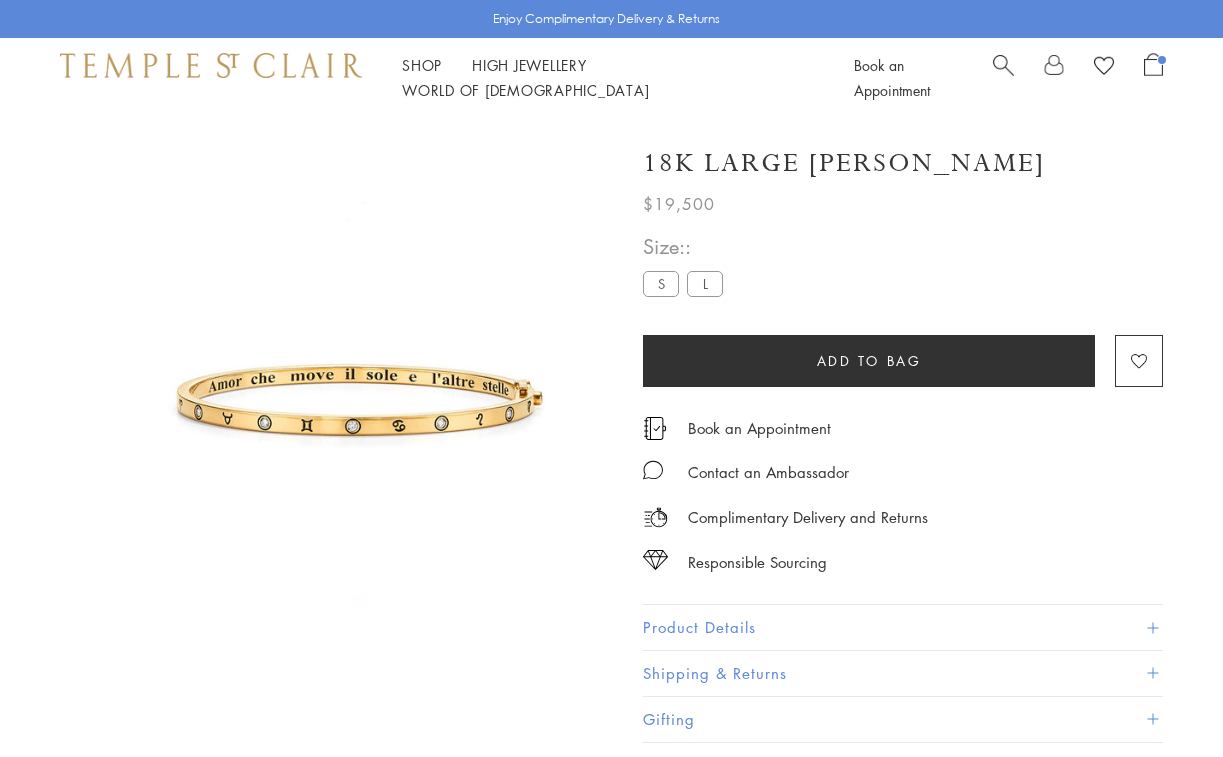 scroll, scrollTop: 118, scrollLeft: 0, axis: vertical 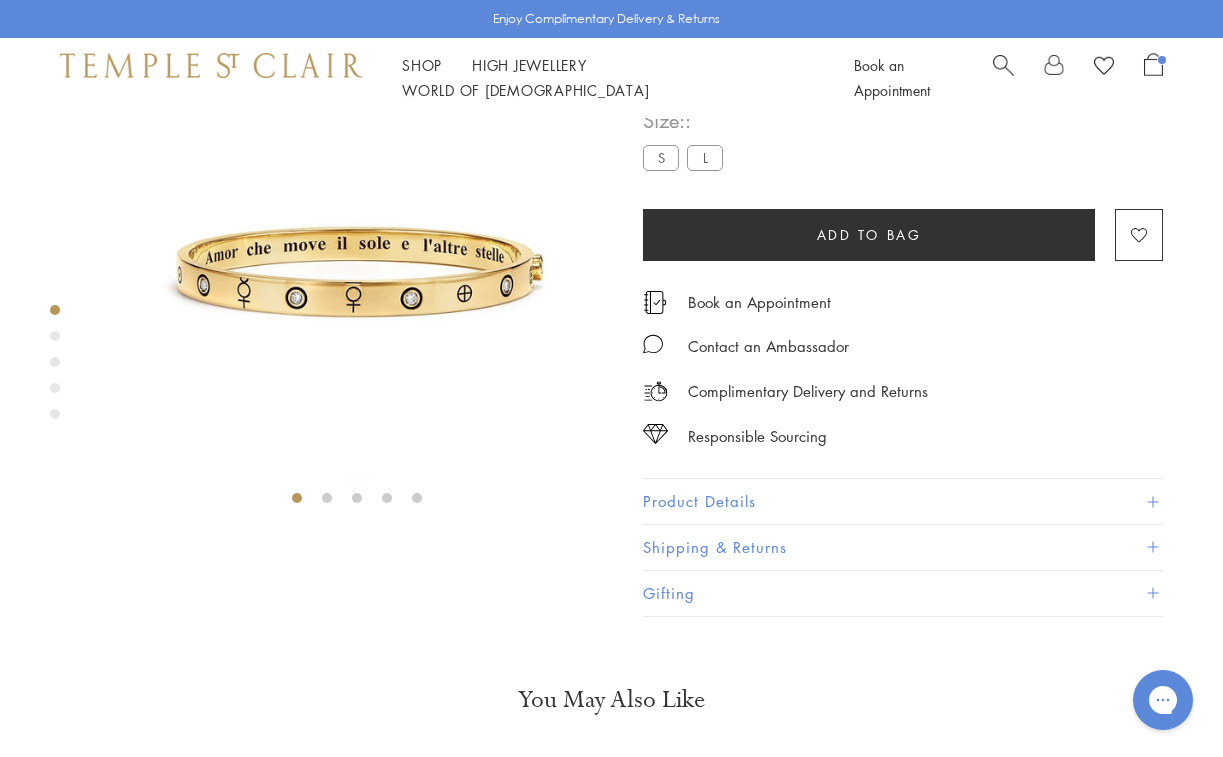 click at bounding box center [356, 256] 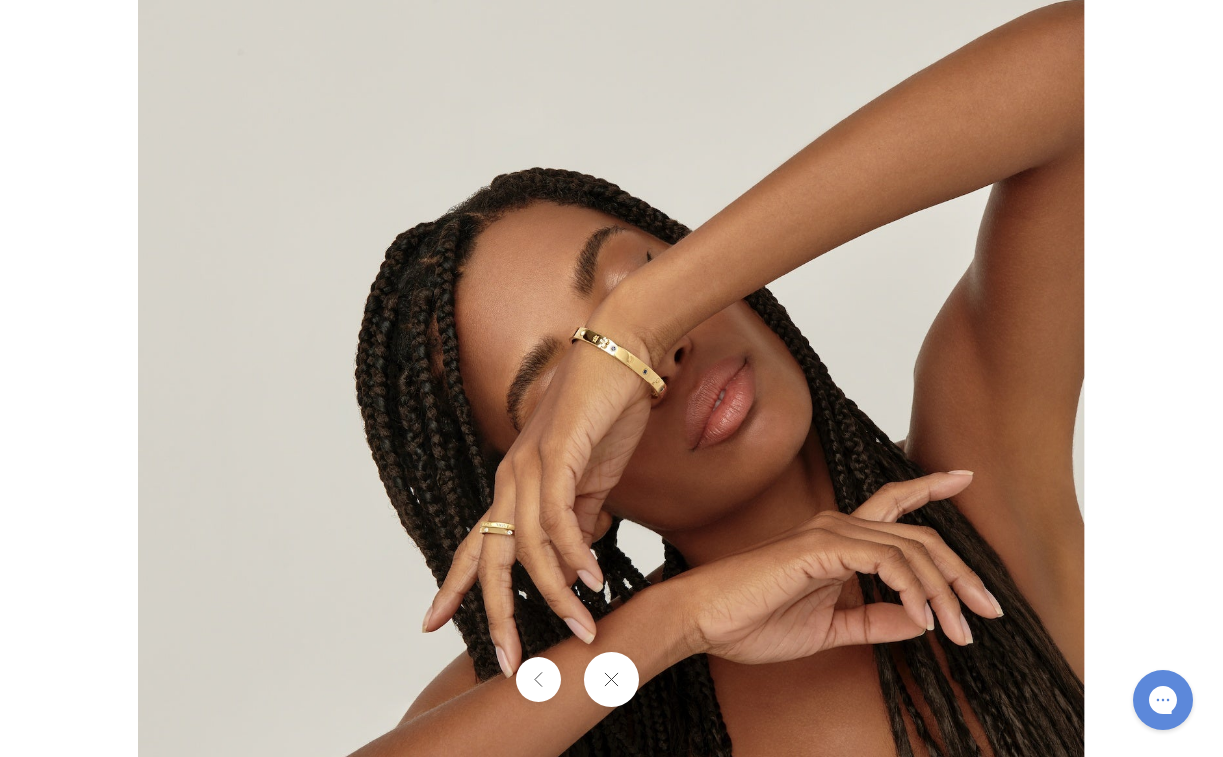 scroll, scrollTop: 1171, scrollLeft: 0, axis: vertical 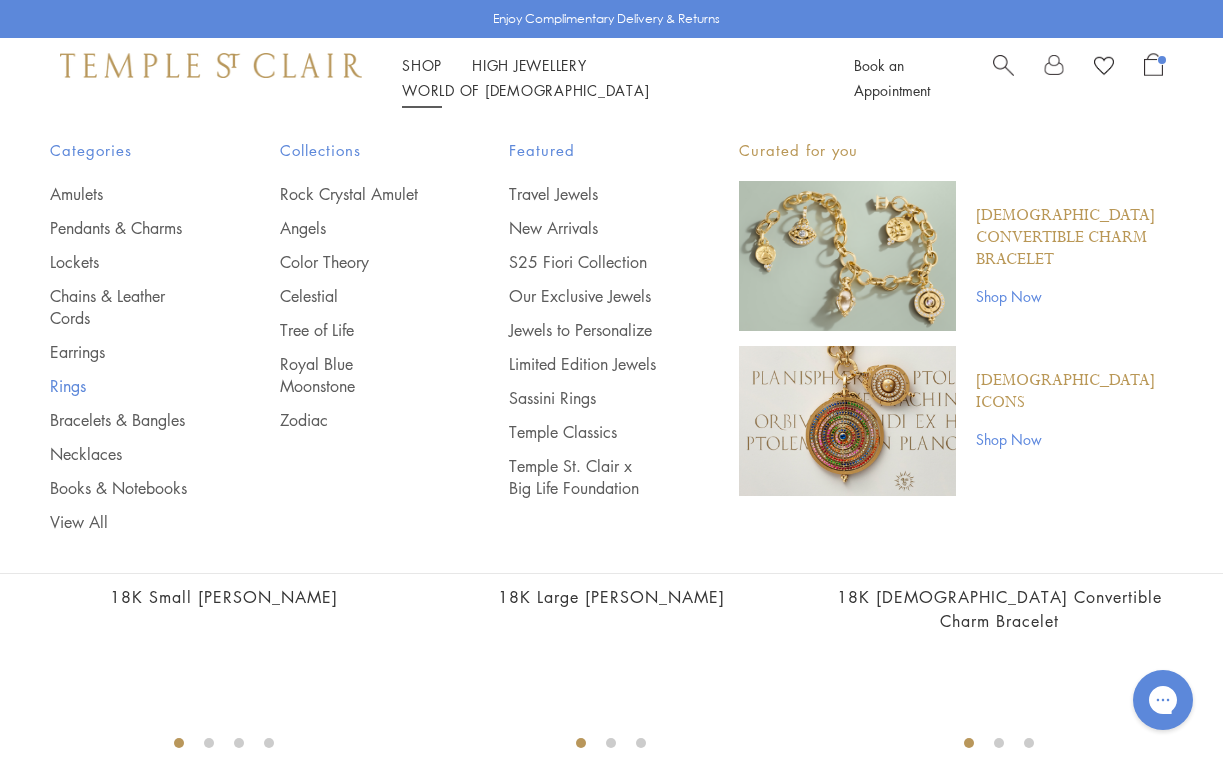 click on "Rings" at bounding box center [125, 386] 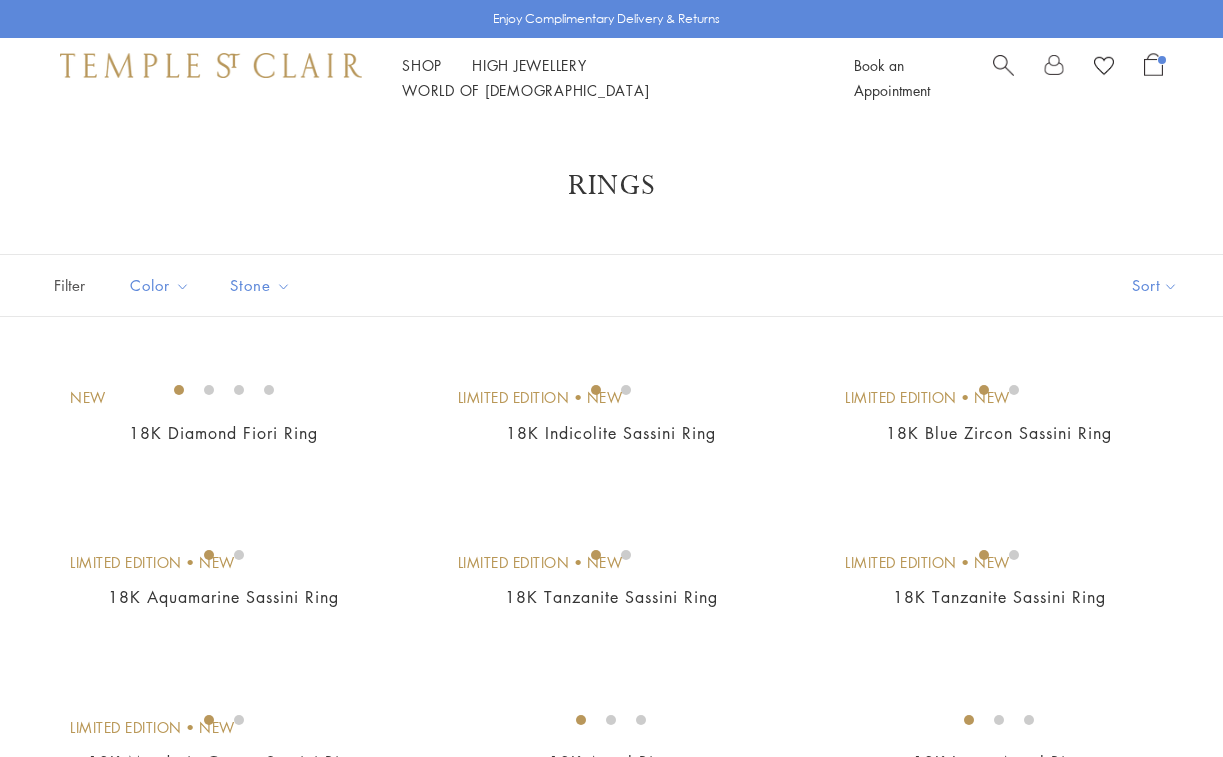 scroll, scrollTop: 0, scrollLeft: 0, axis: both 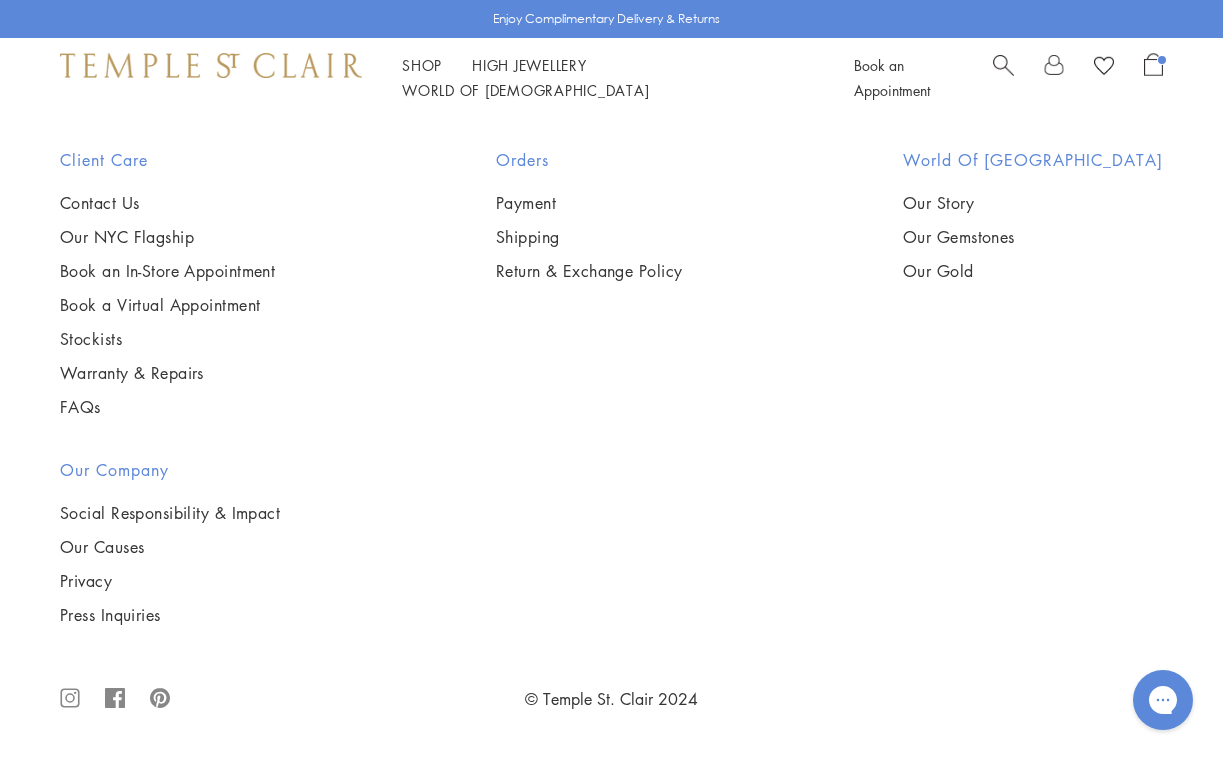 click on "2" at bounding box center [613, -281] 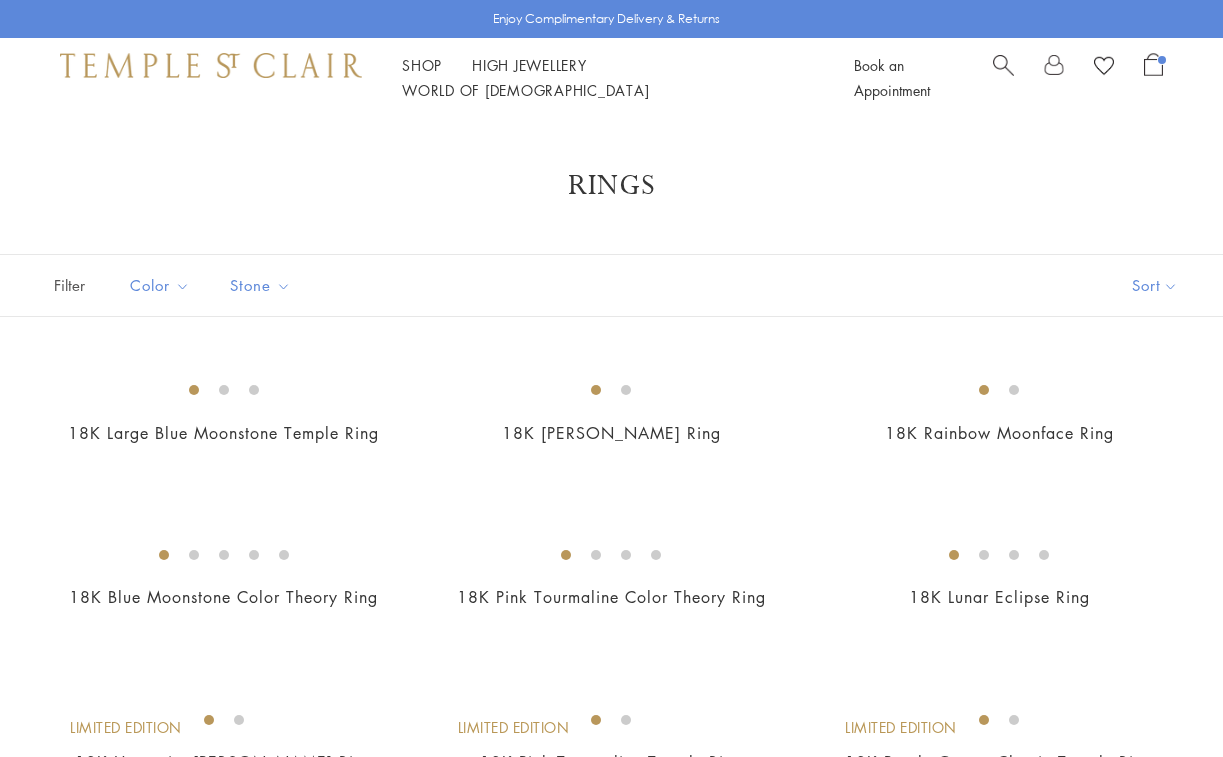 scroll, scrollTop: 0, scrollLeft: 0, axis: both 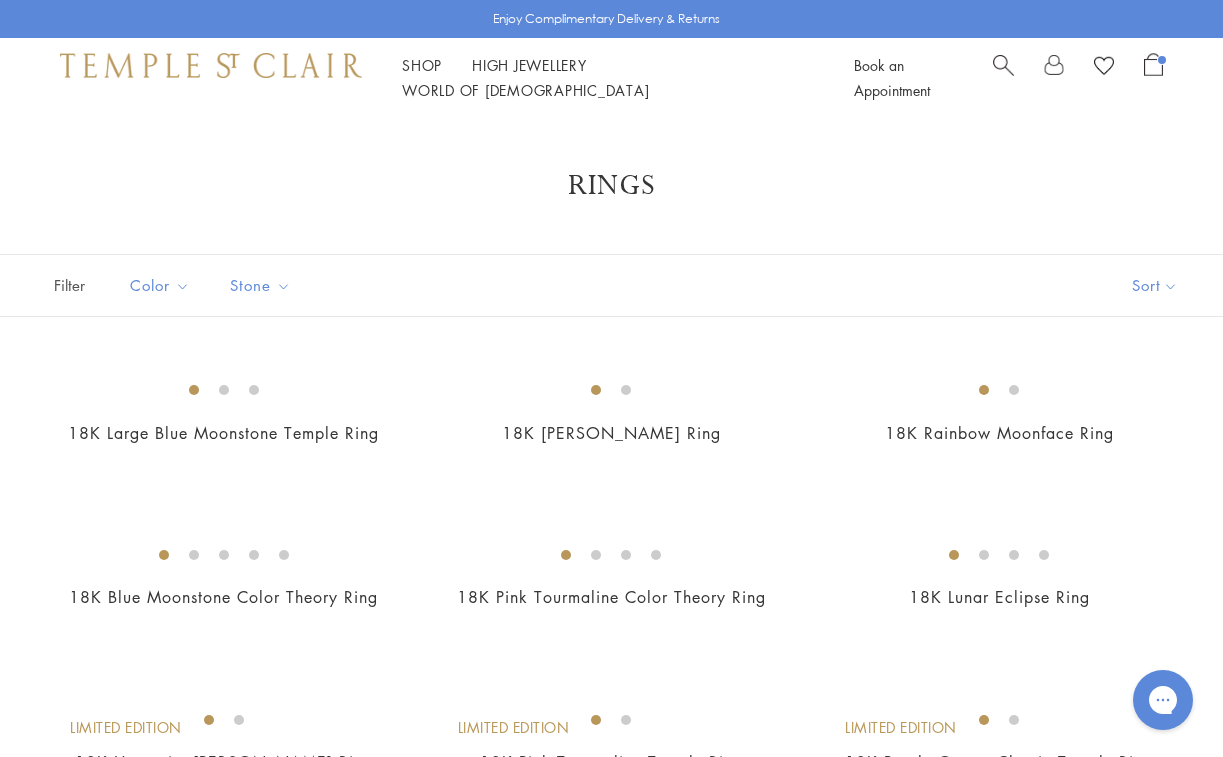 click at bounding box center [1153, 64] 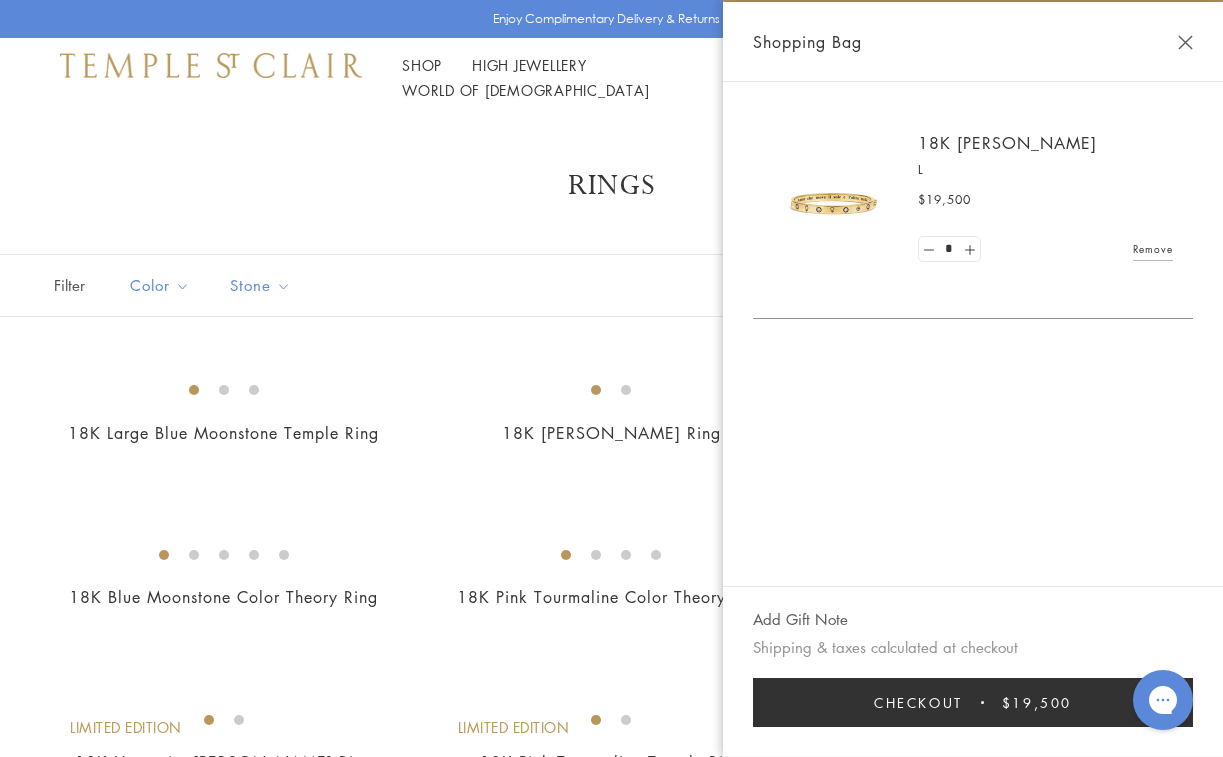 click on "18K [PERSON_NAME]" at bounding box center [1007, 143] 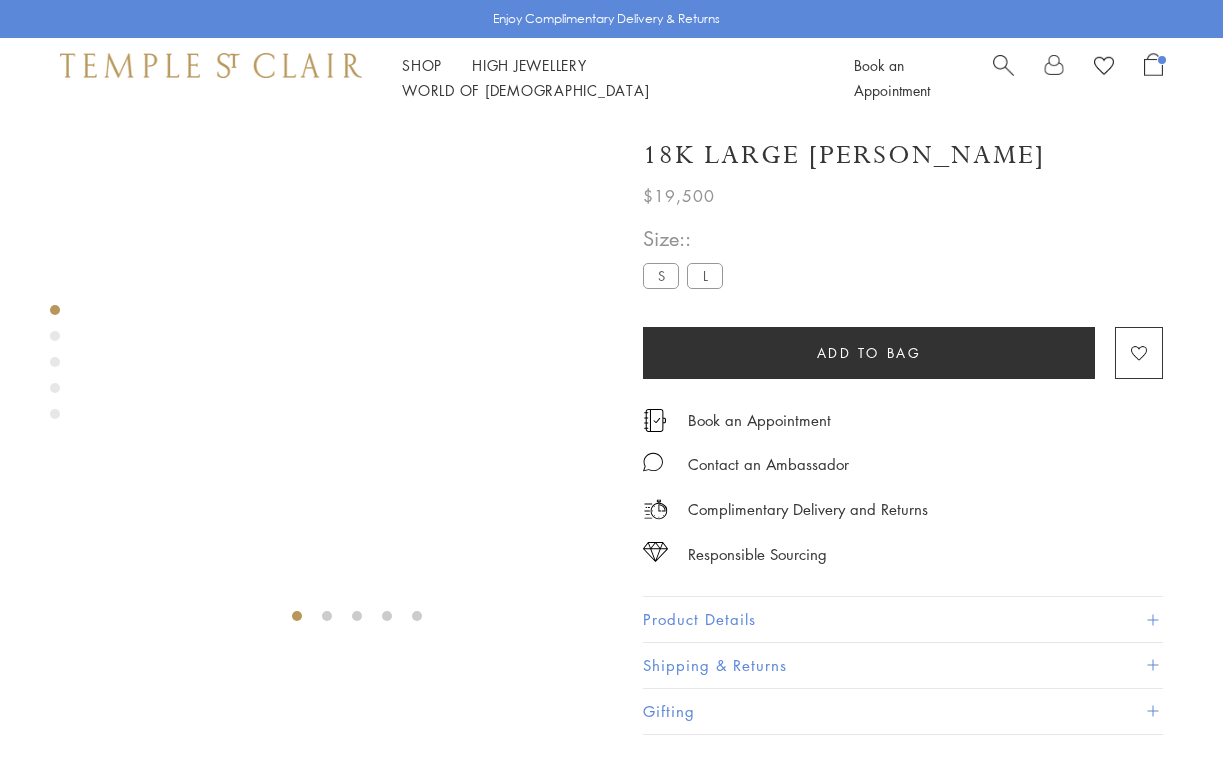 scroll, scrollTop: 118, scrollLeft: 0, axis: vertical 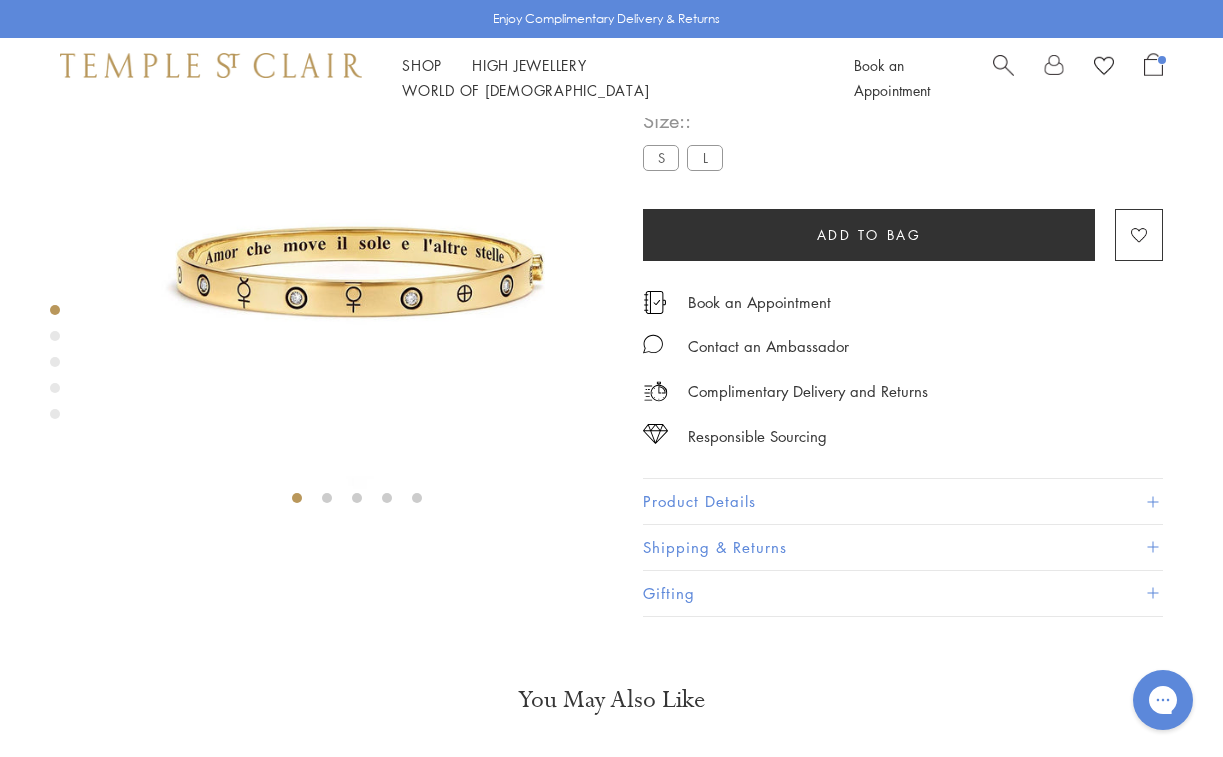 click at bounding box center (356, 256) 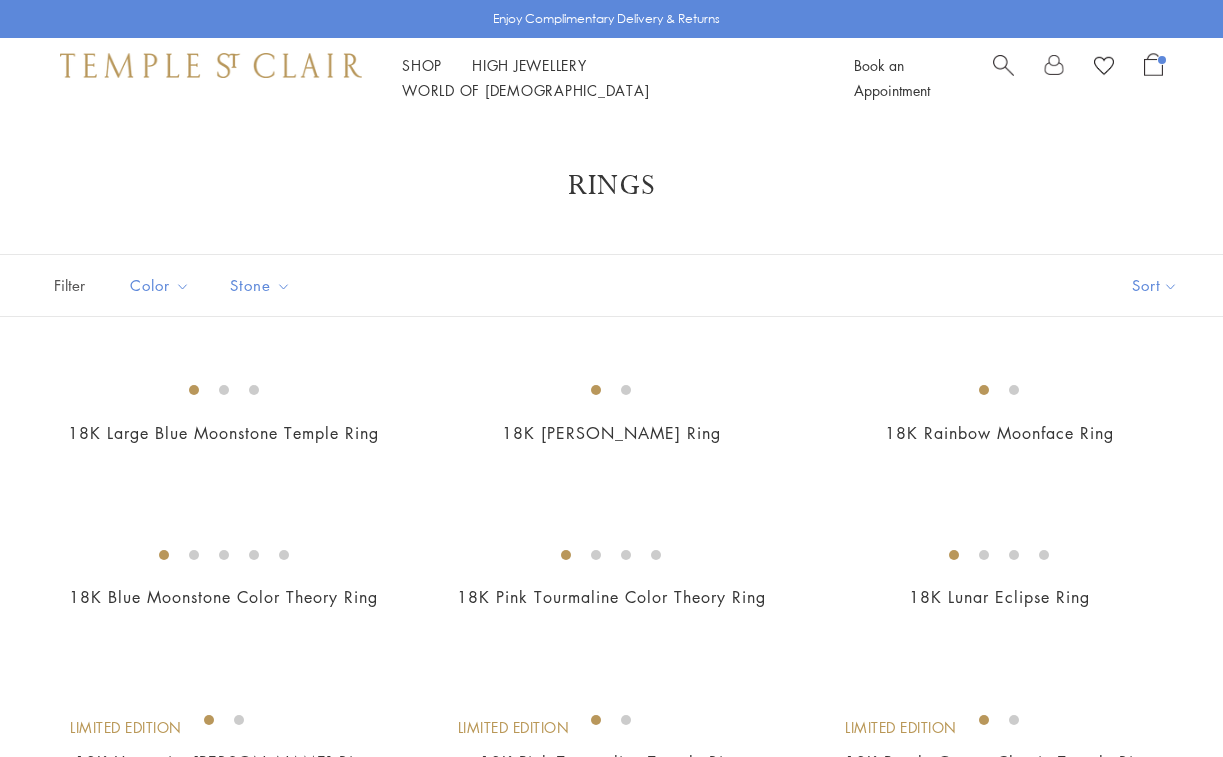 scroll, scrollTop: 0, scrollLeft: 0, axis: both 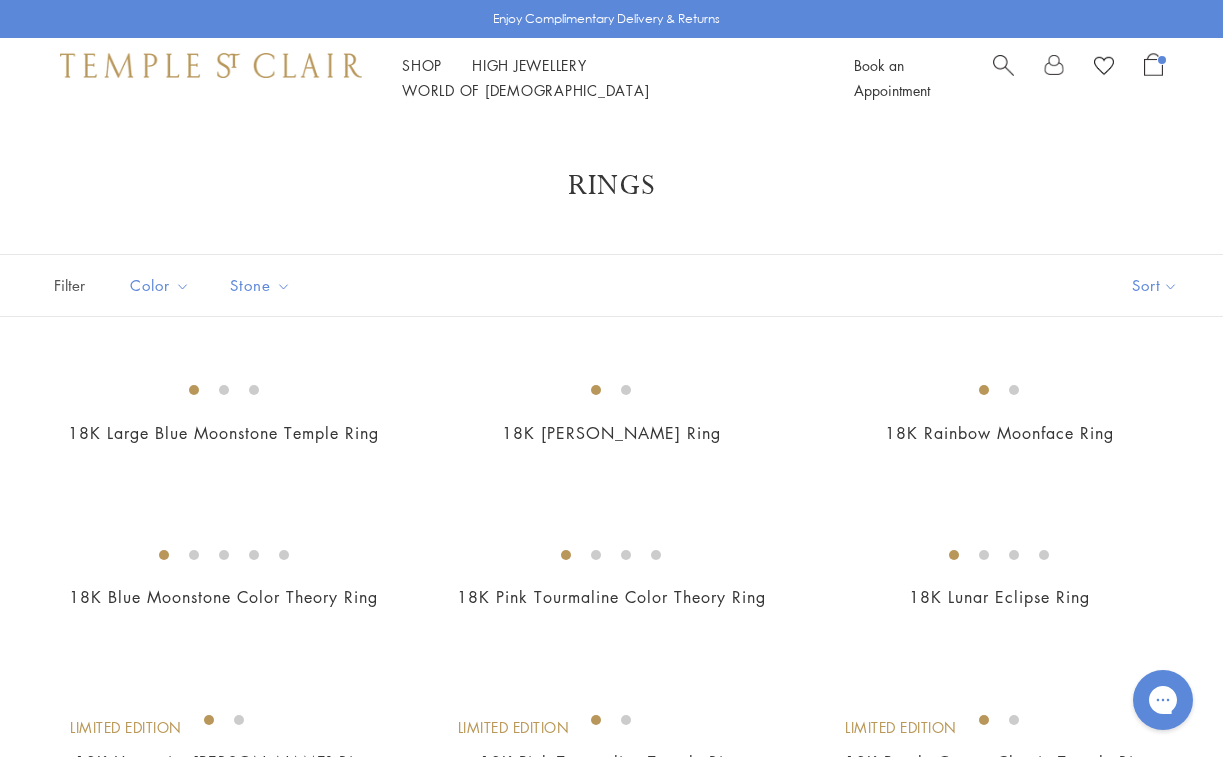 click at bounding box center [1153, 64] 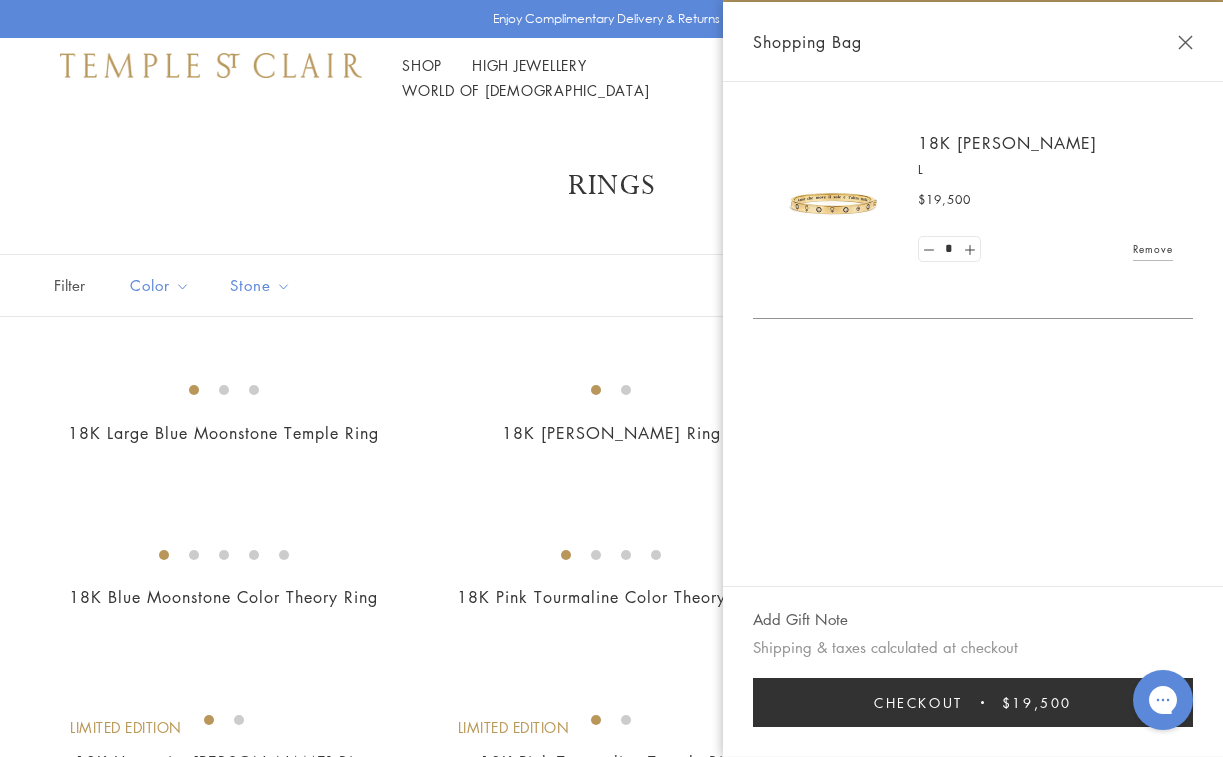 click on "18K [PERSON_NAME]" at bounding box center (1007, 143) 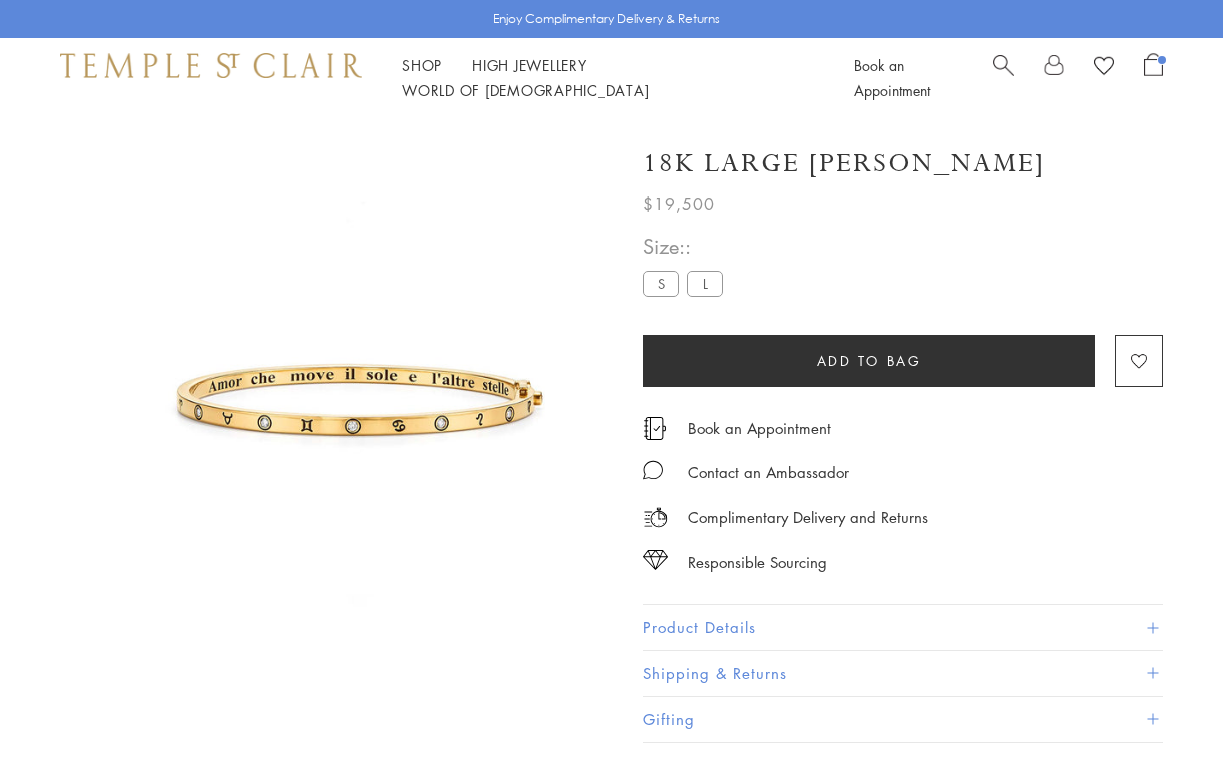 scroll, scrollTop: 0, scrollLeft: 0, axis: both 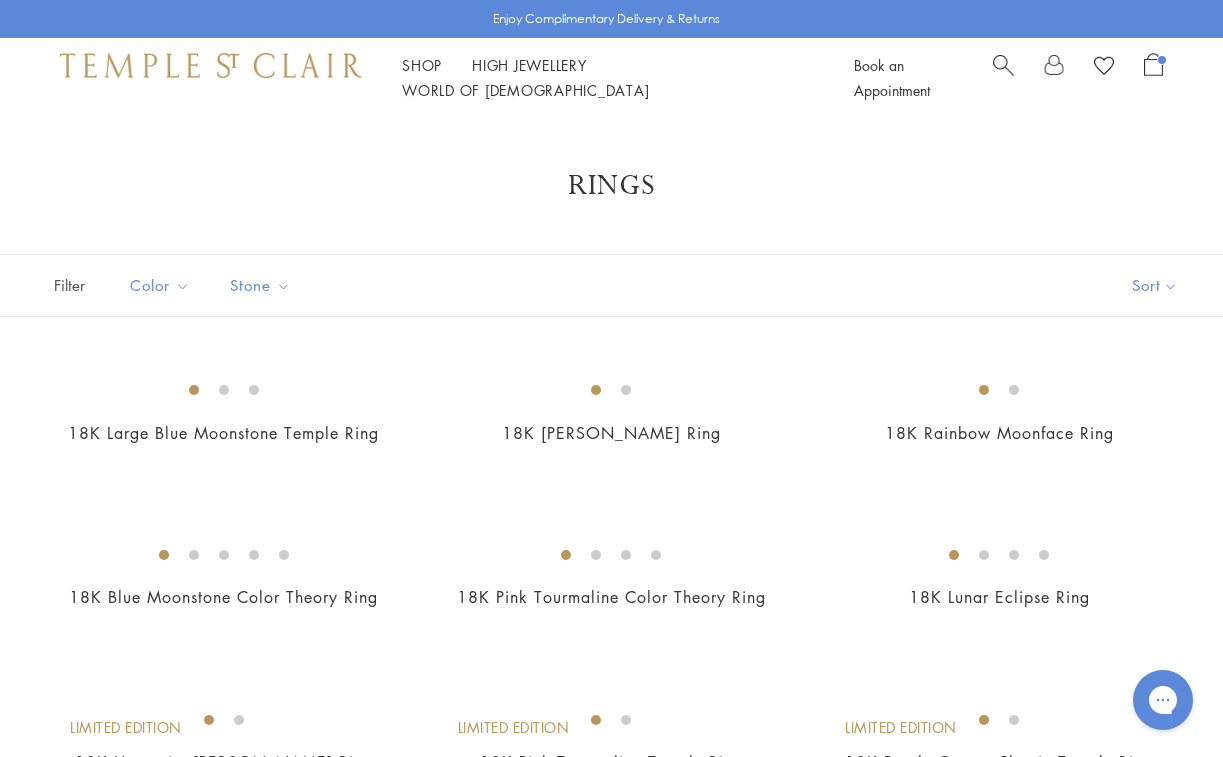 click at bounding box center (1153, 64) 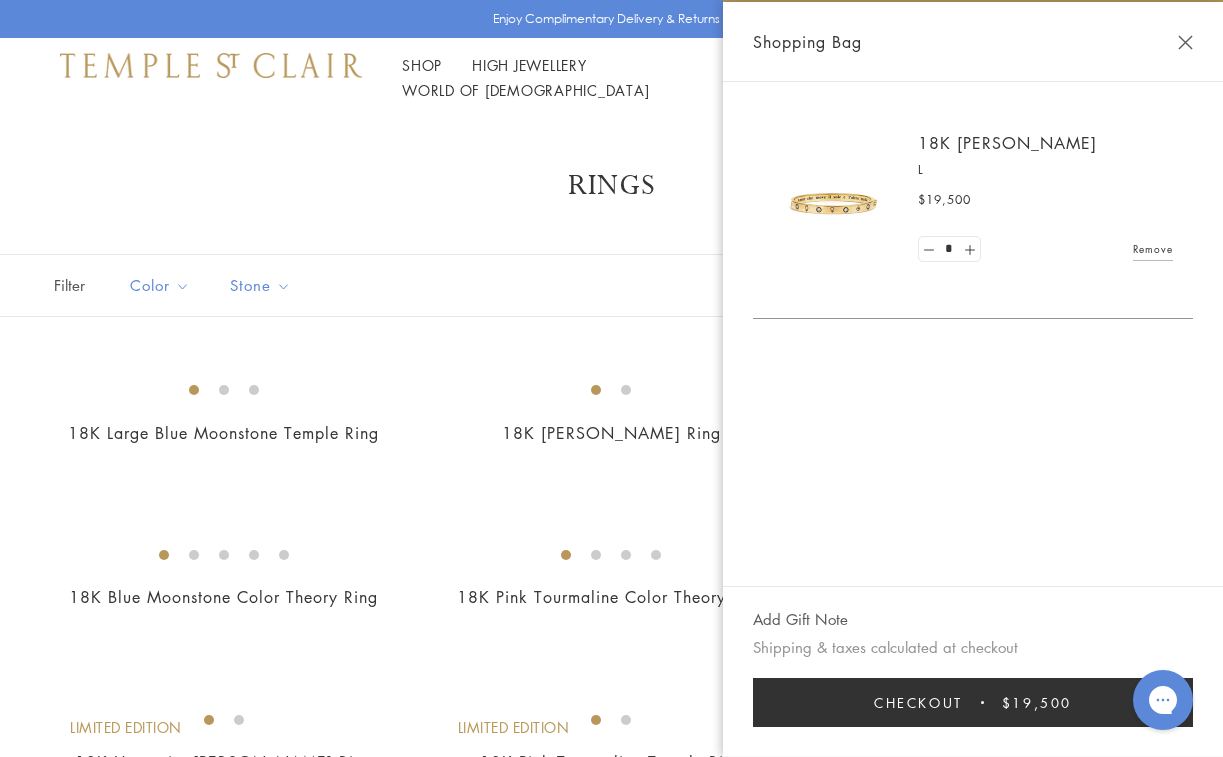 click on "18K [PERSON_NAME]" at bounding box center (1007, 143) 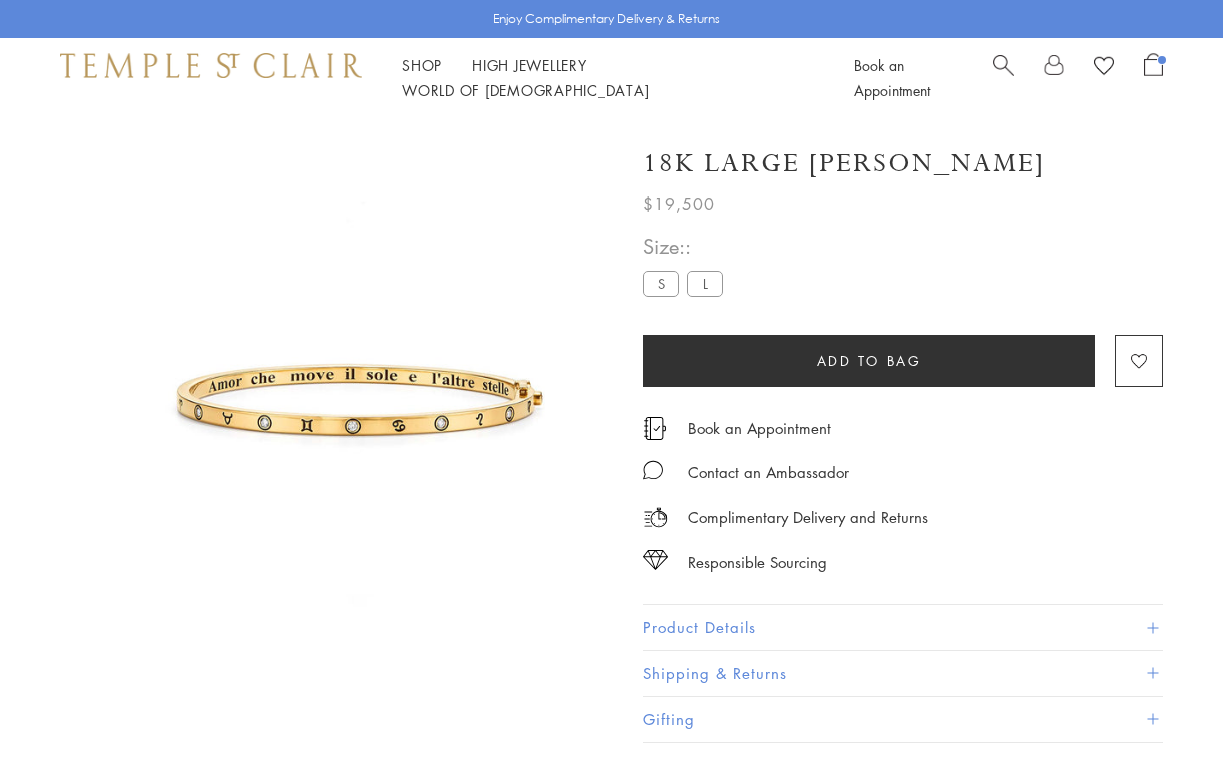 scroll, scrollTop: 118, scrollLeft: 0, axis: vertical 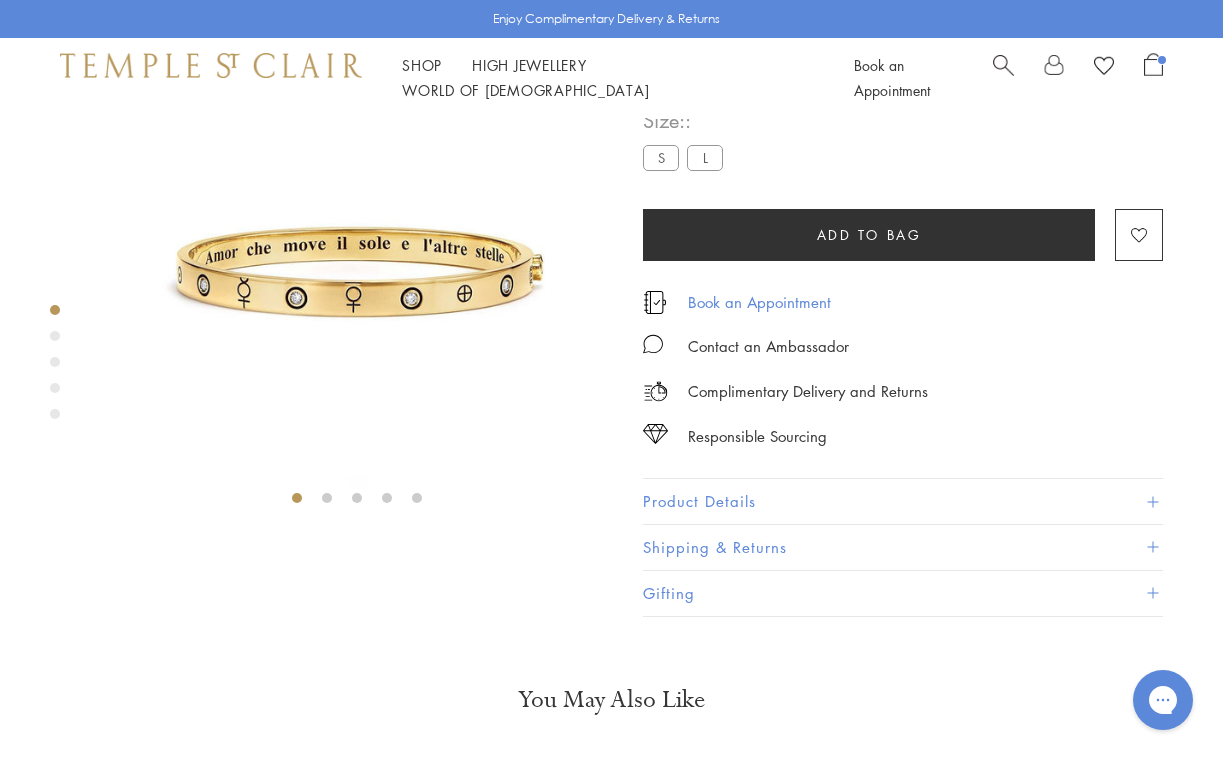 click on "Book an Appointment" at bounding box center (759, 302) 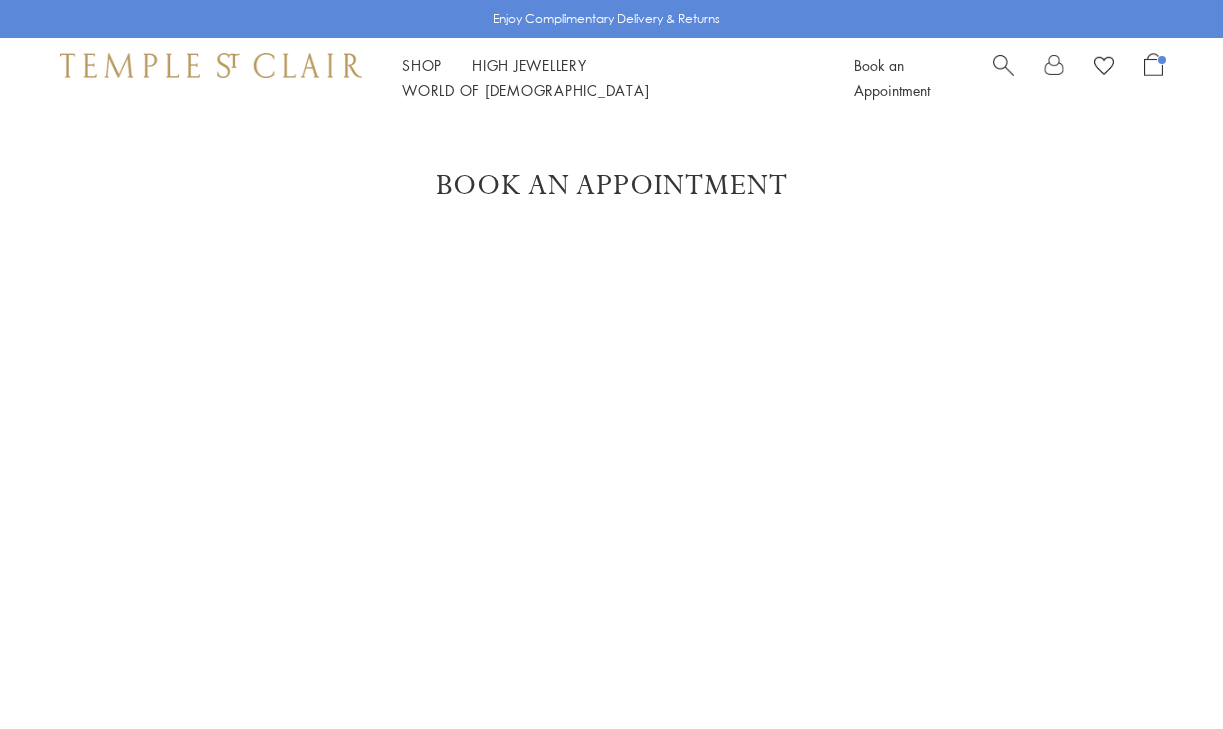 scroll, scrollTop: 0, scrollLeft: 0, axis: both 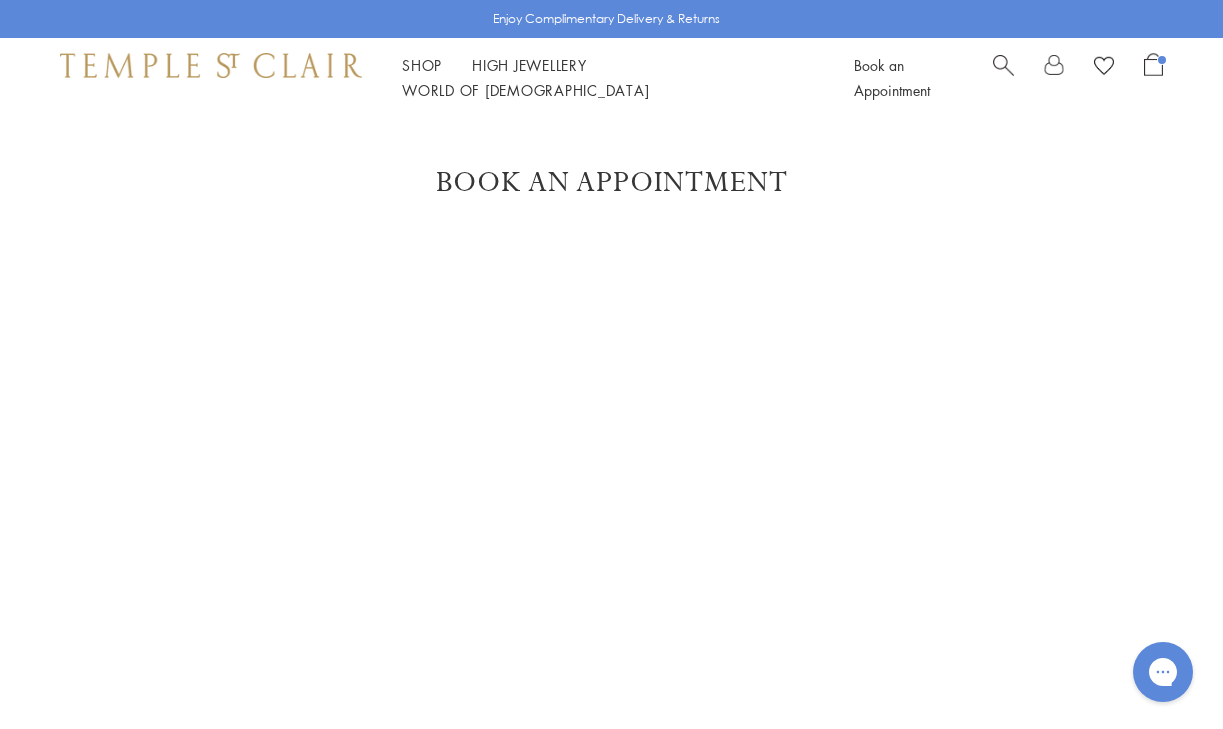 click at bounding box center [1162, 60] 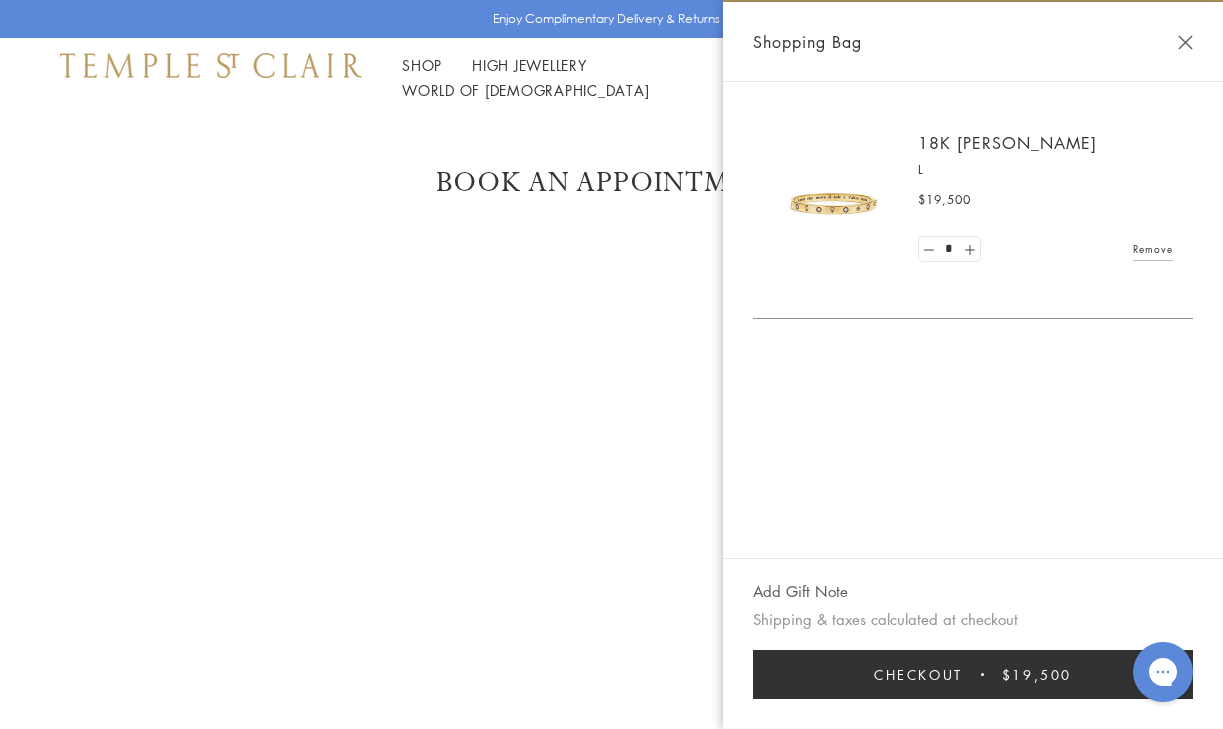 click on "18K [PERSON_NAME]" at bounding box center (1007, 143) 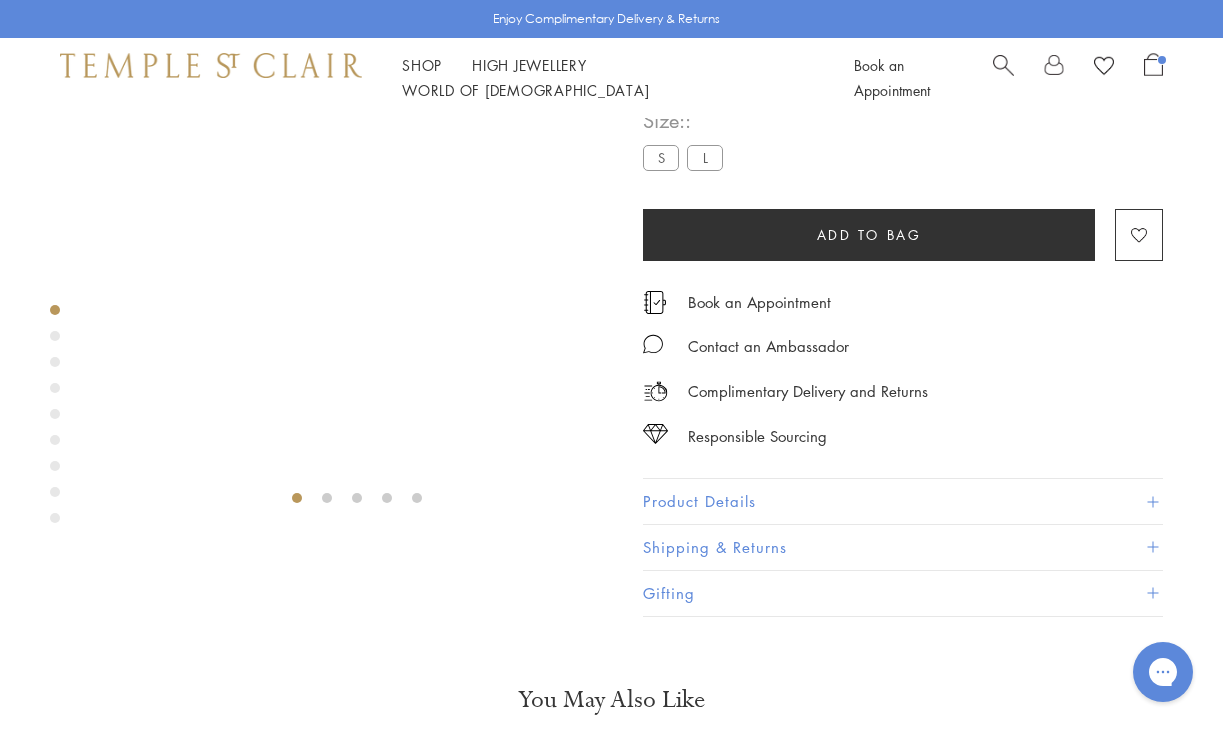 scroll, scrollTop: 0, scrollLeft: 0, axis: both 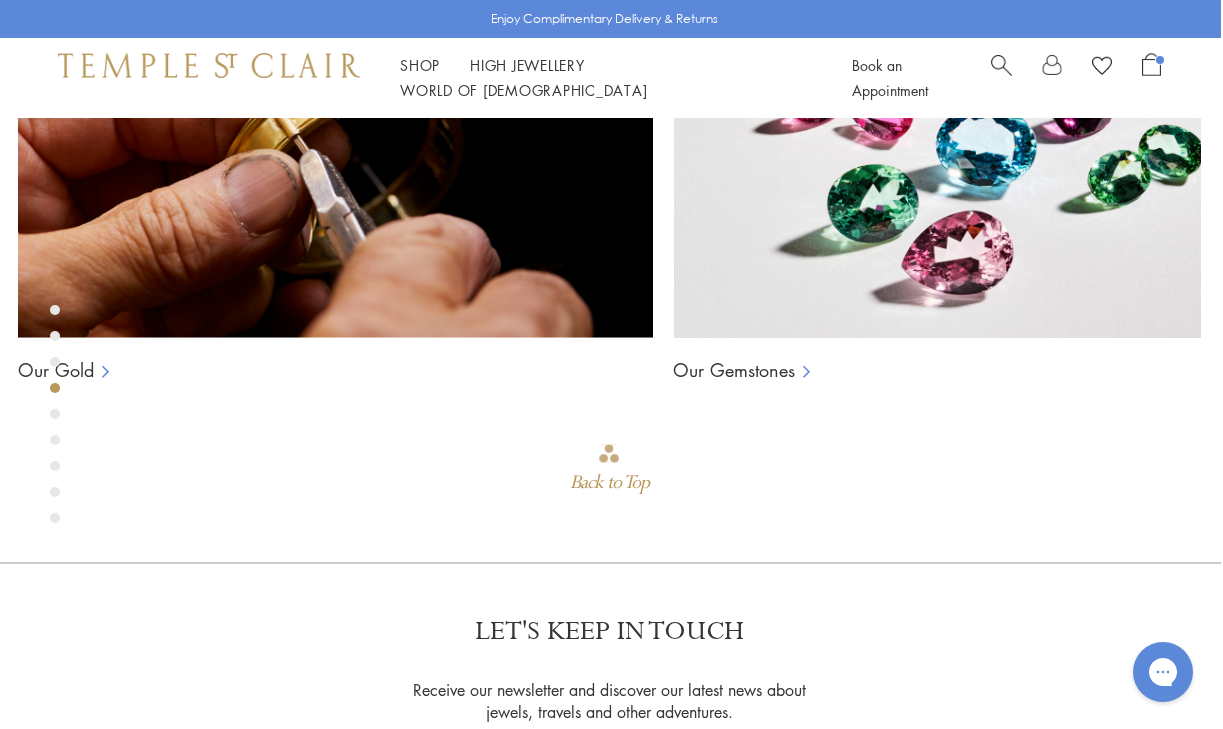 click on "Contact an Ambassador" at bounding box center (766, -931) 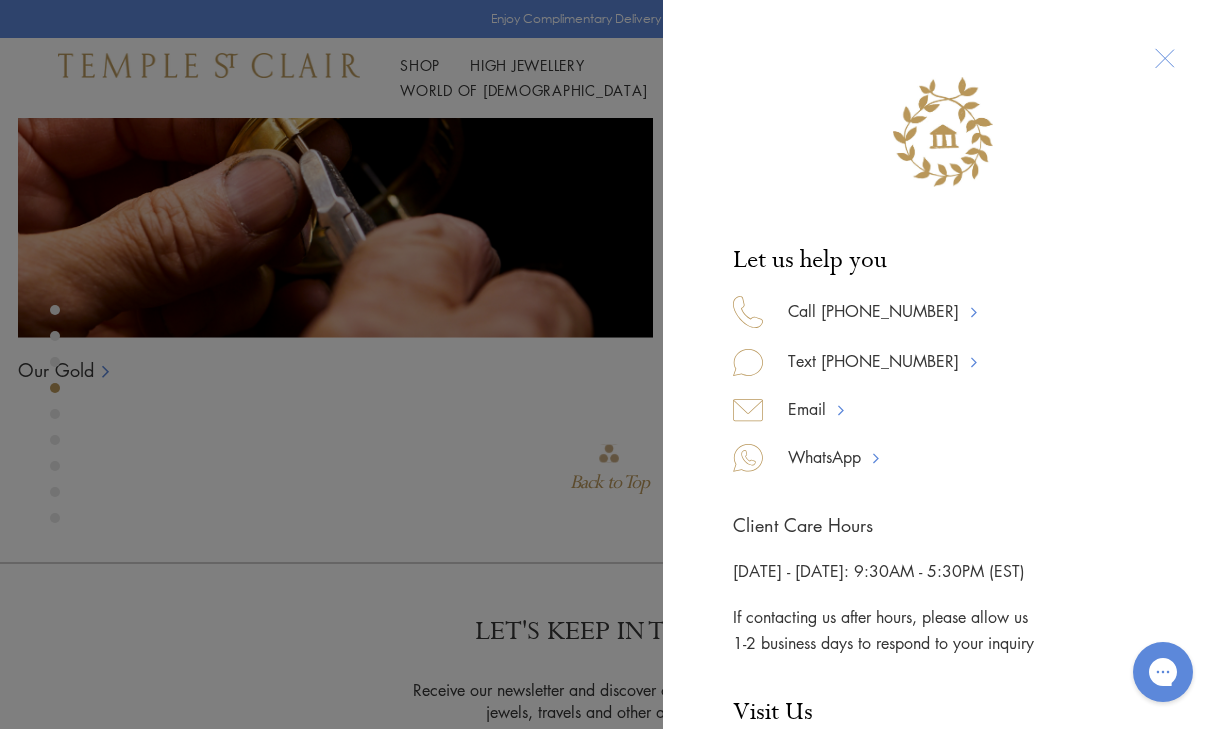click on "Let us help you
Call 877-494-8317
Text 917-755-3121
Email
WhatsApp
Client Care Hours
Monday - Friday: 9:30AM - 5:30PM (EST)
If contacting us after hours, please allow us 1-2 business days to respond to your inquiry" at bounding box center [611, 364] 